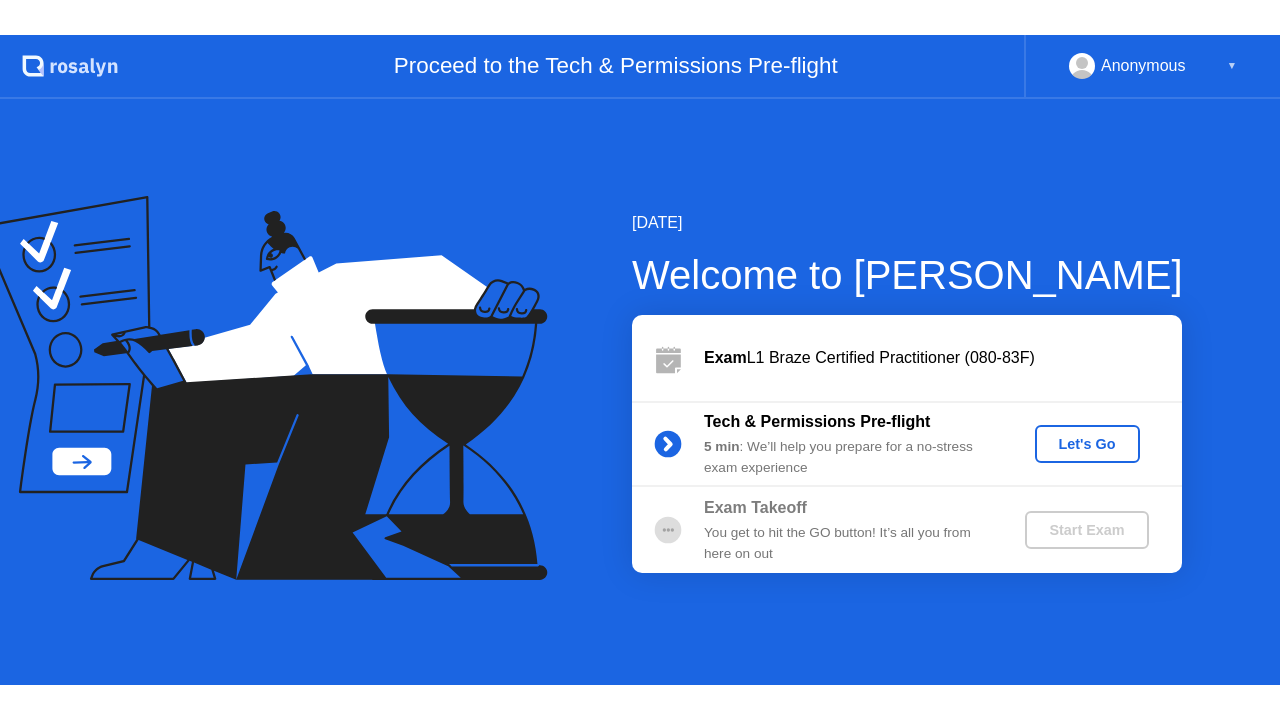 scroll, scrollTop: 0, scrollLeft: 0, axis: both 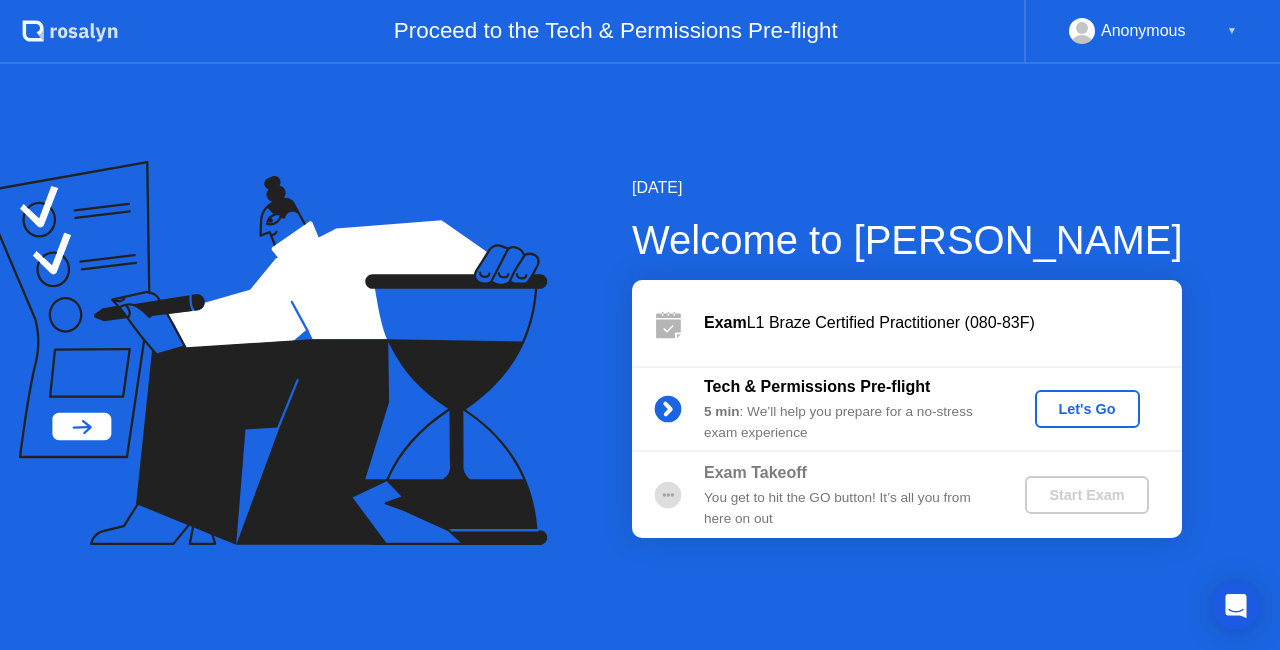 click on "Let's Go" 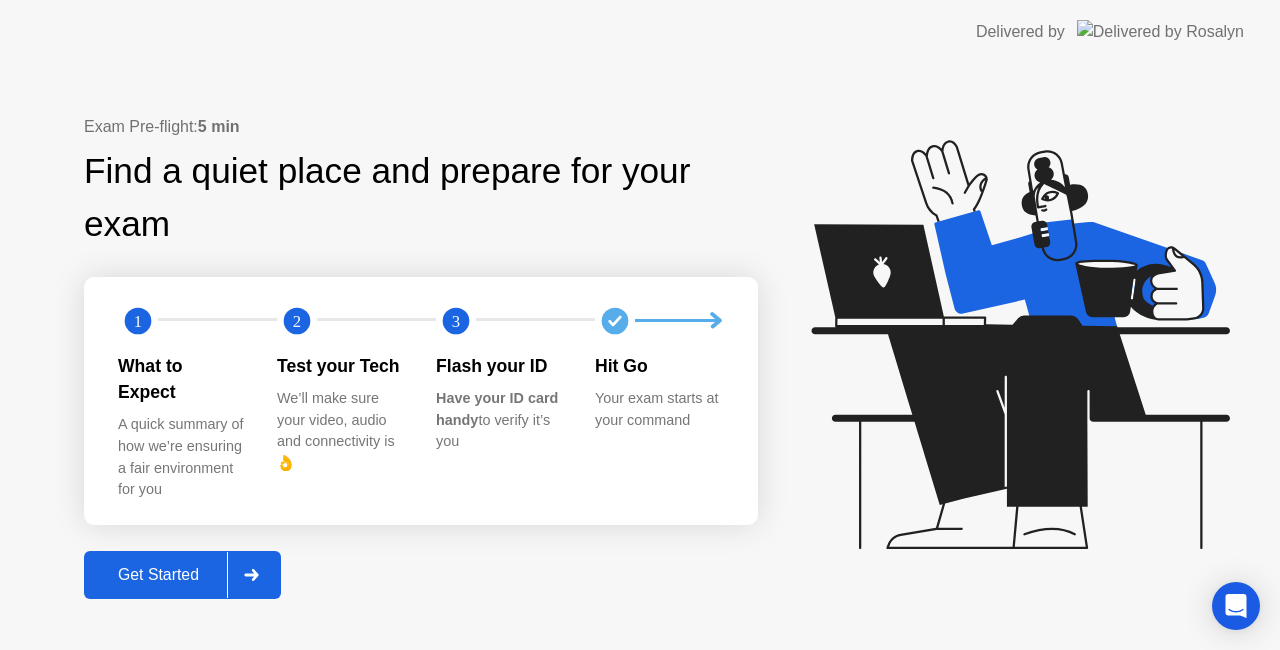 click on "Get Started" 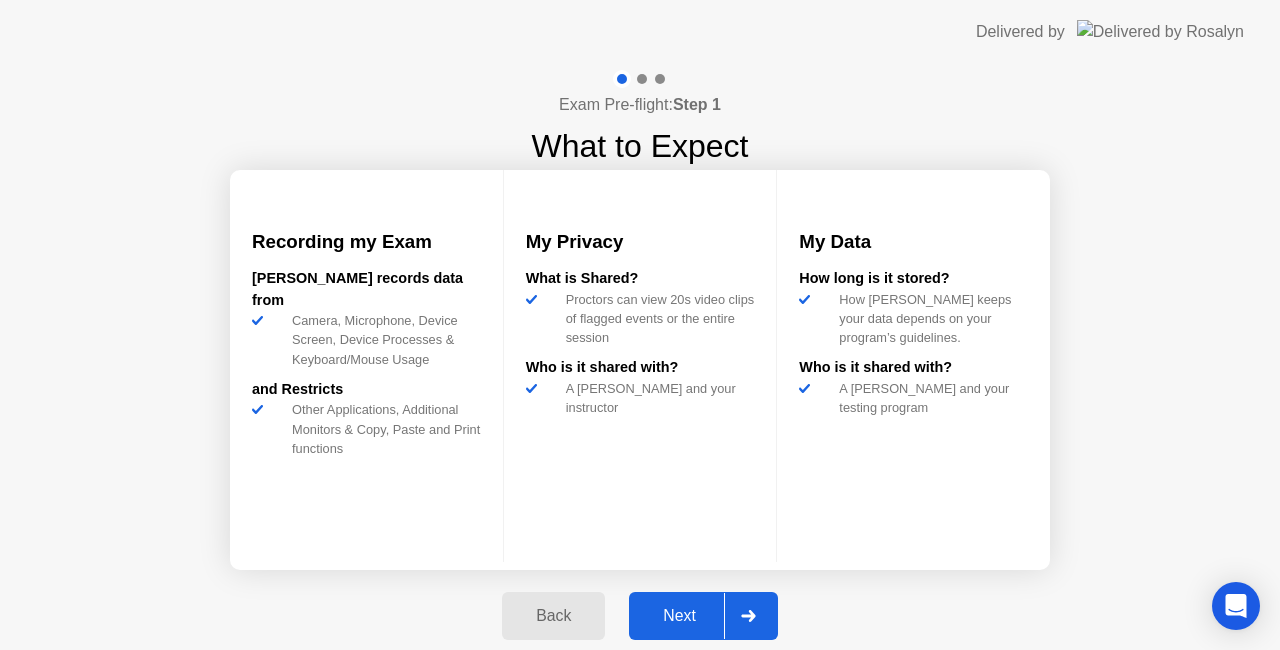 click on "Next" 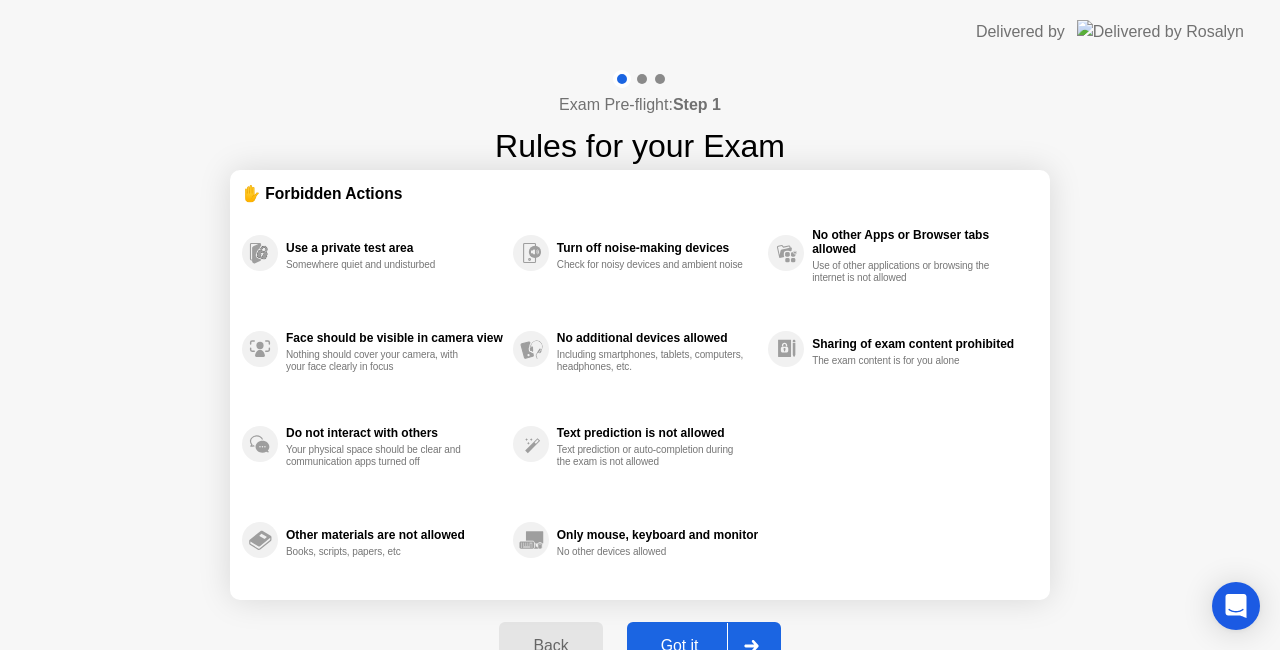 click on "Got it" 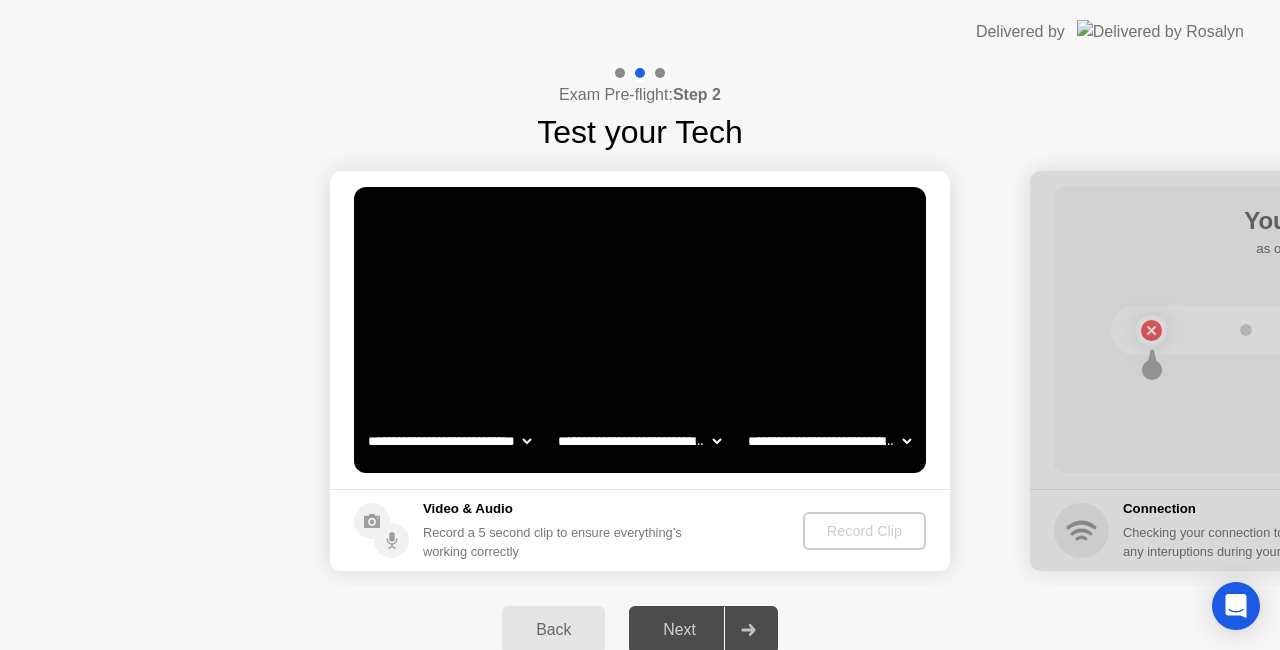 click on "Back" 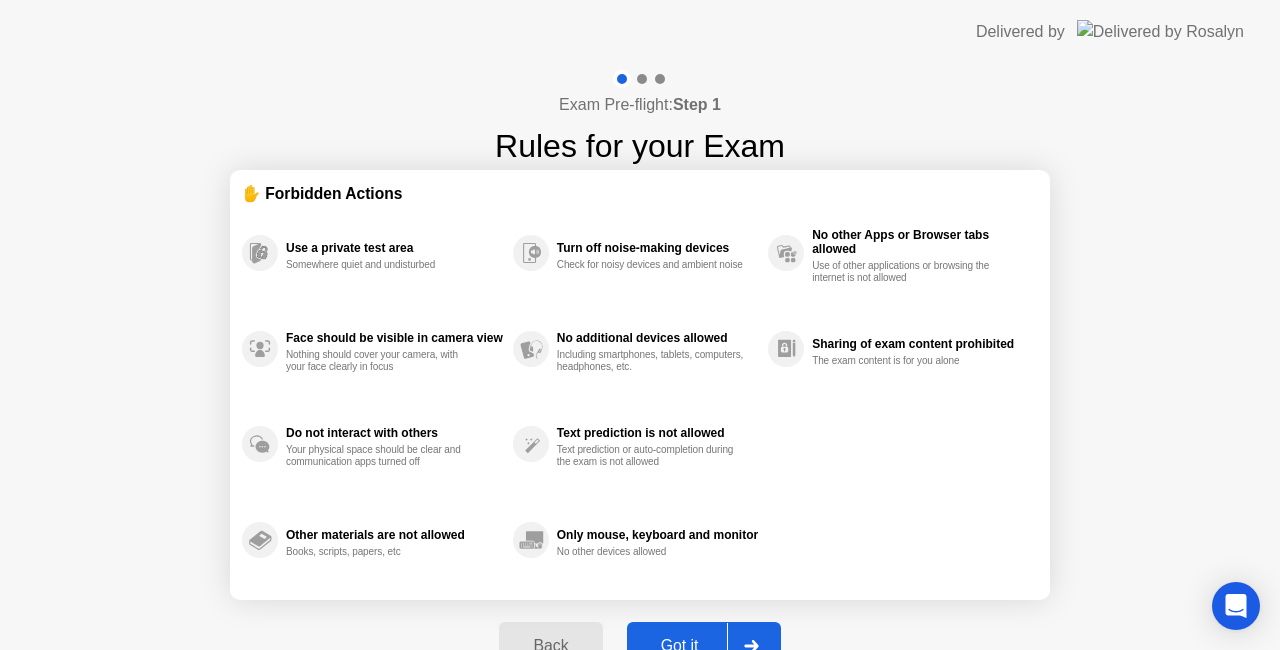 click on "Got it" 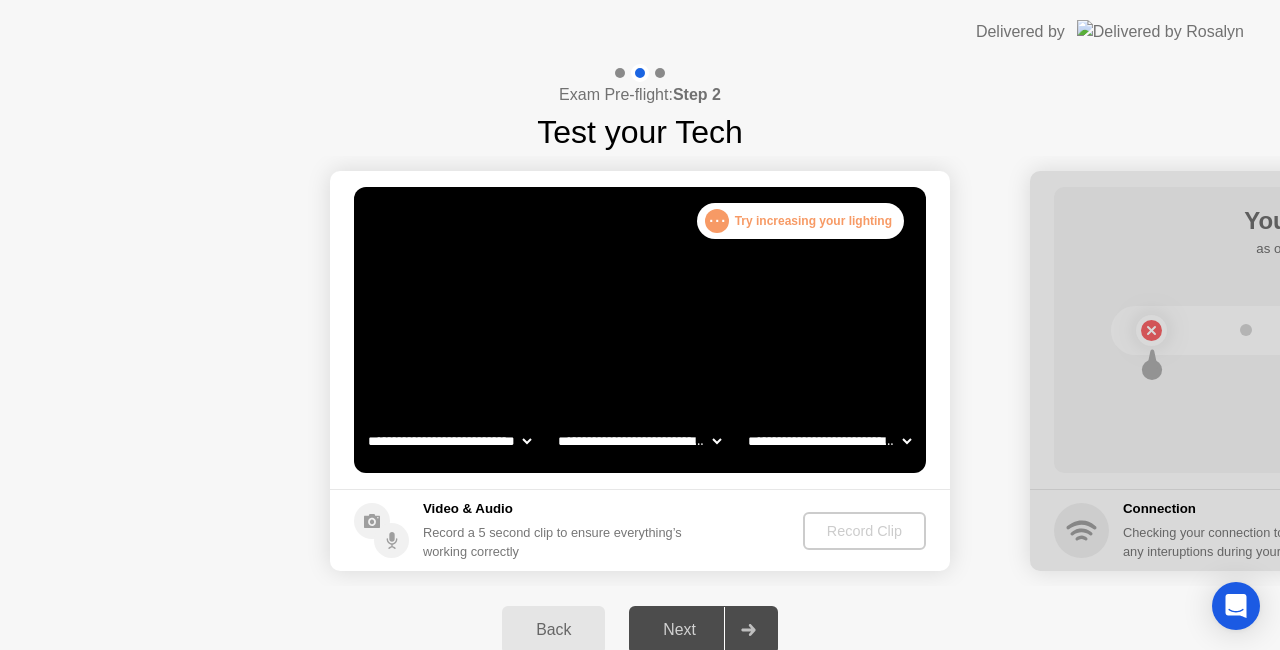 click on "**********" 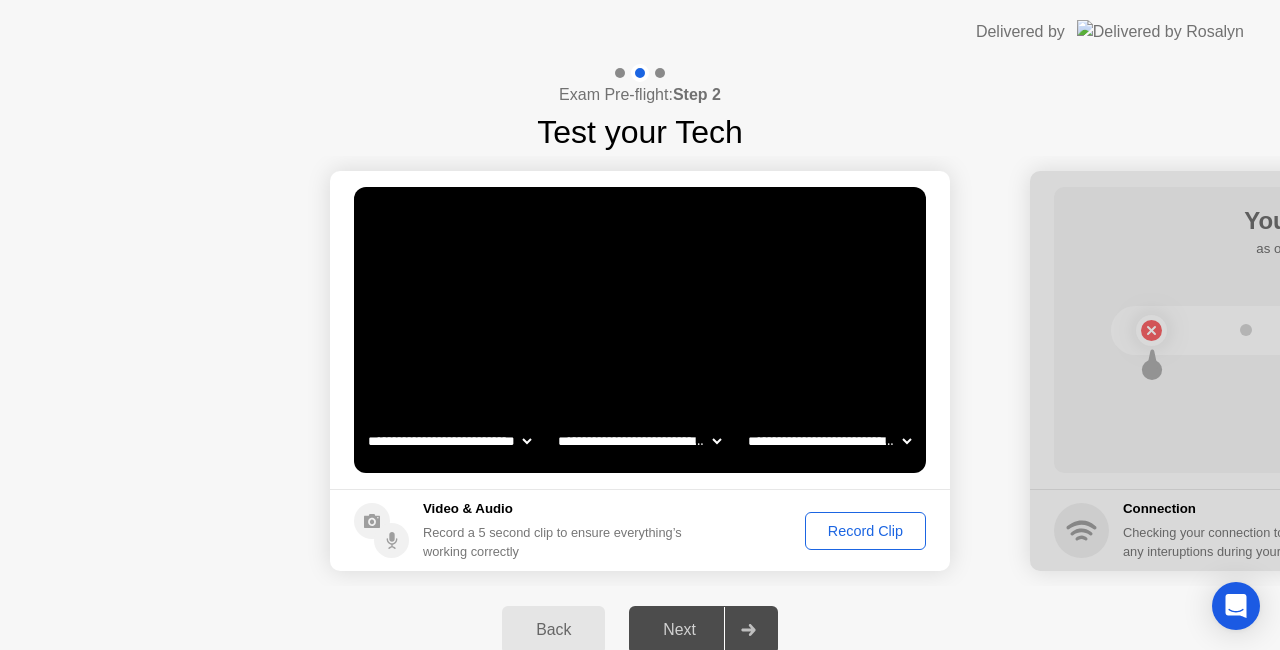 click on "**********" 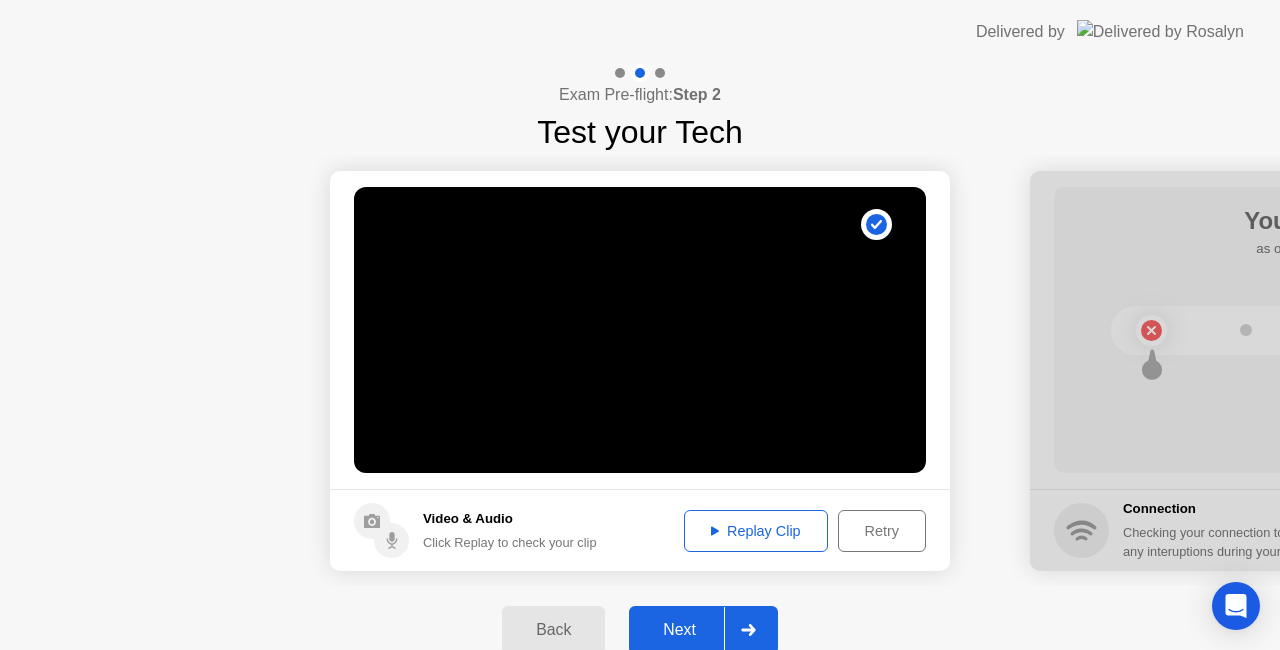 click on "Replay Clip" 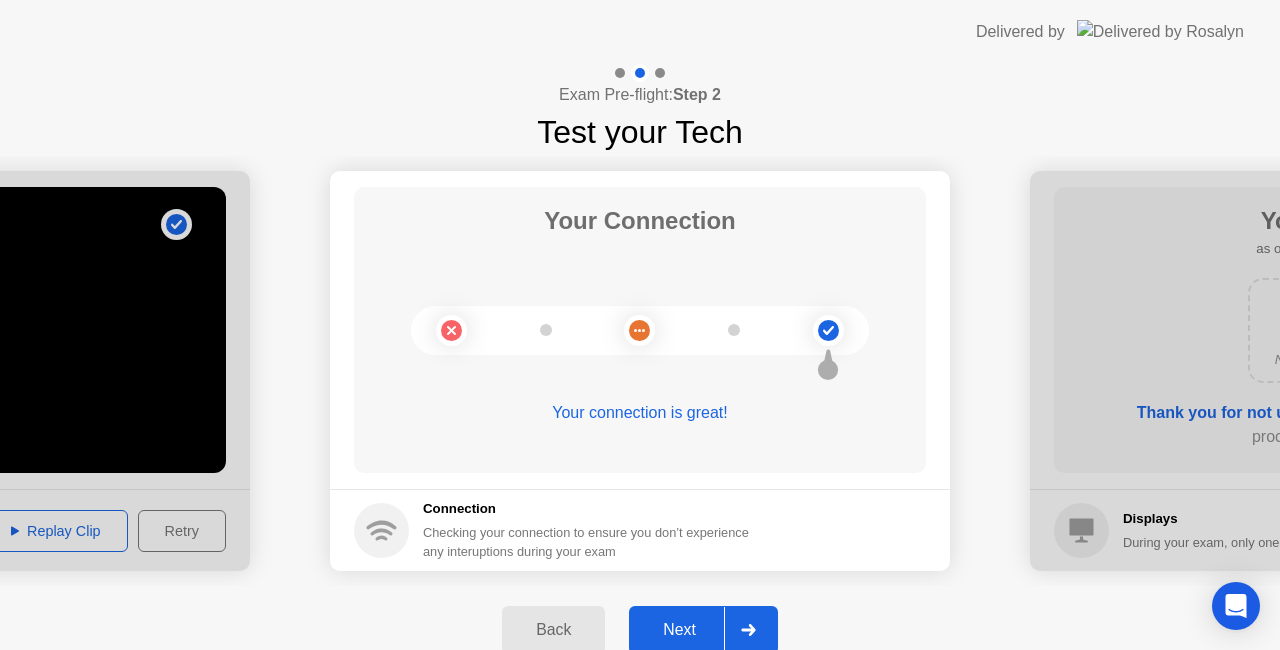 click on "Next" 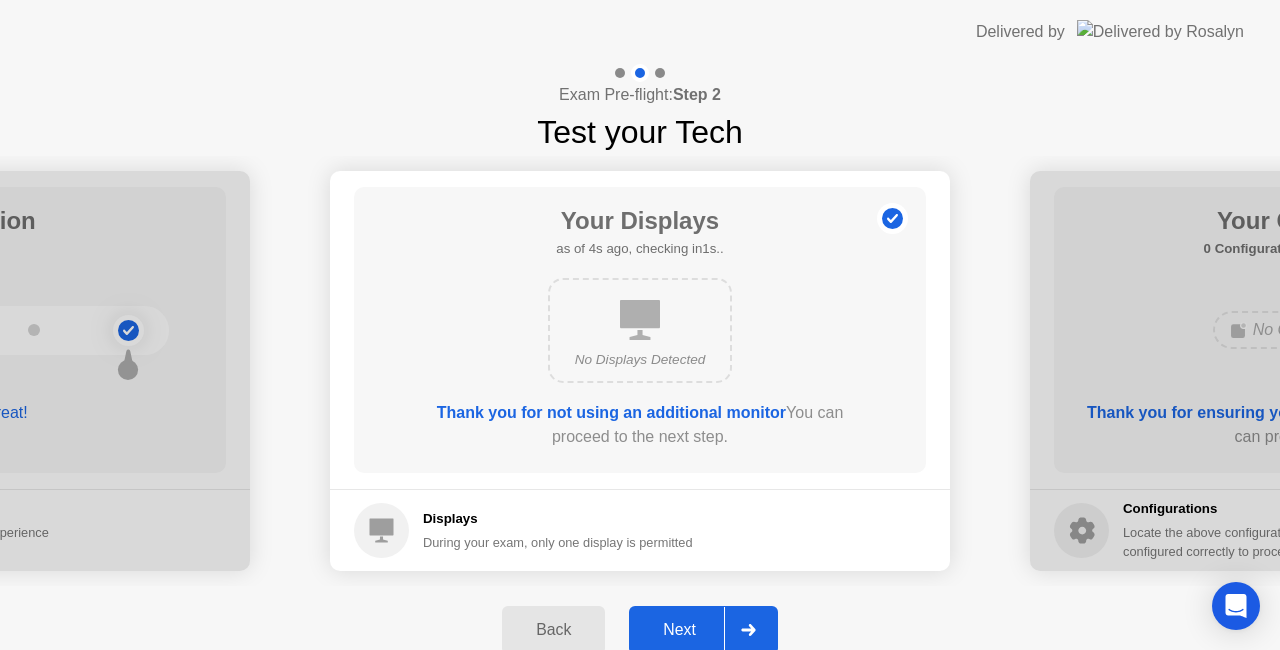 click on "Next" 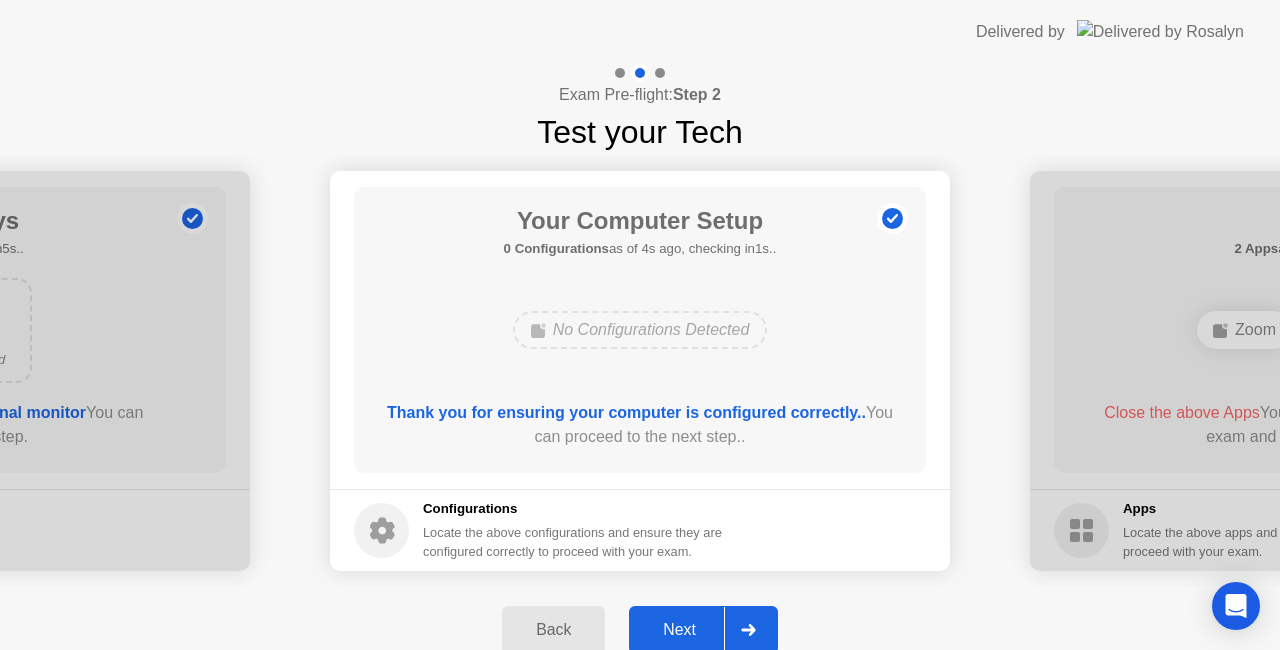 click on "Next" 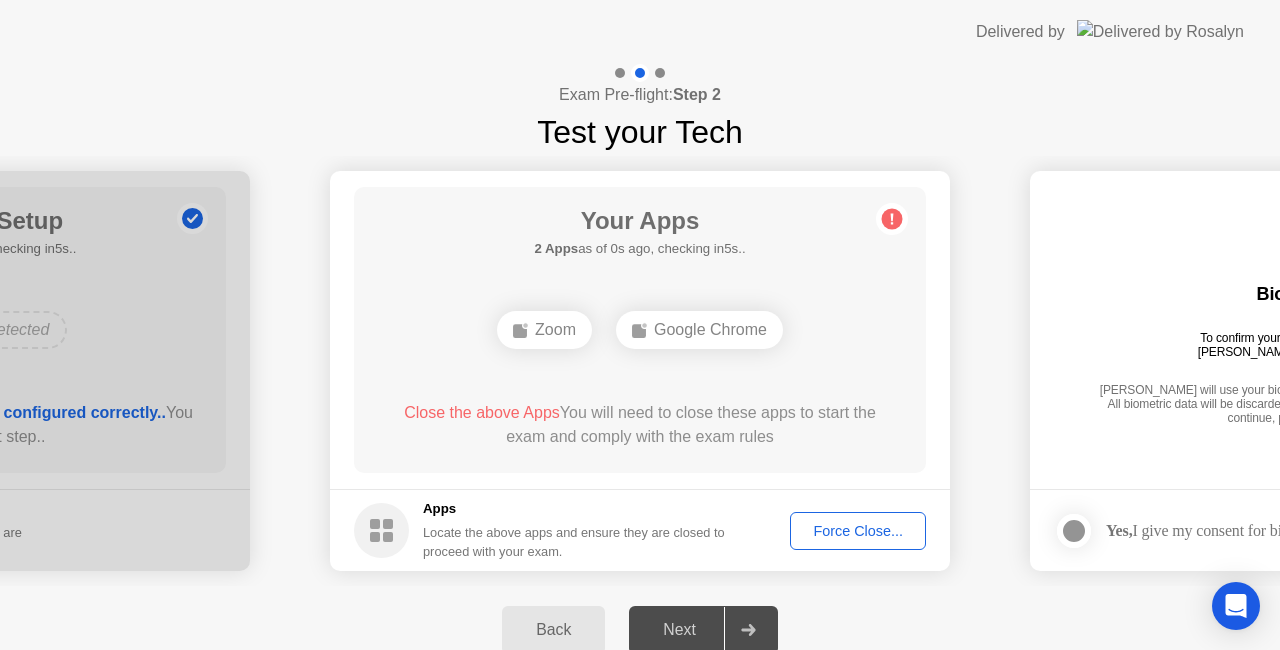 click on "Force Close..." 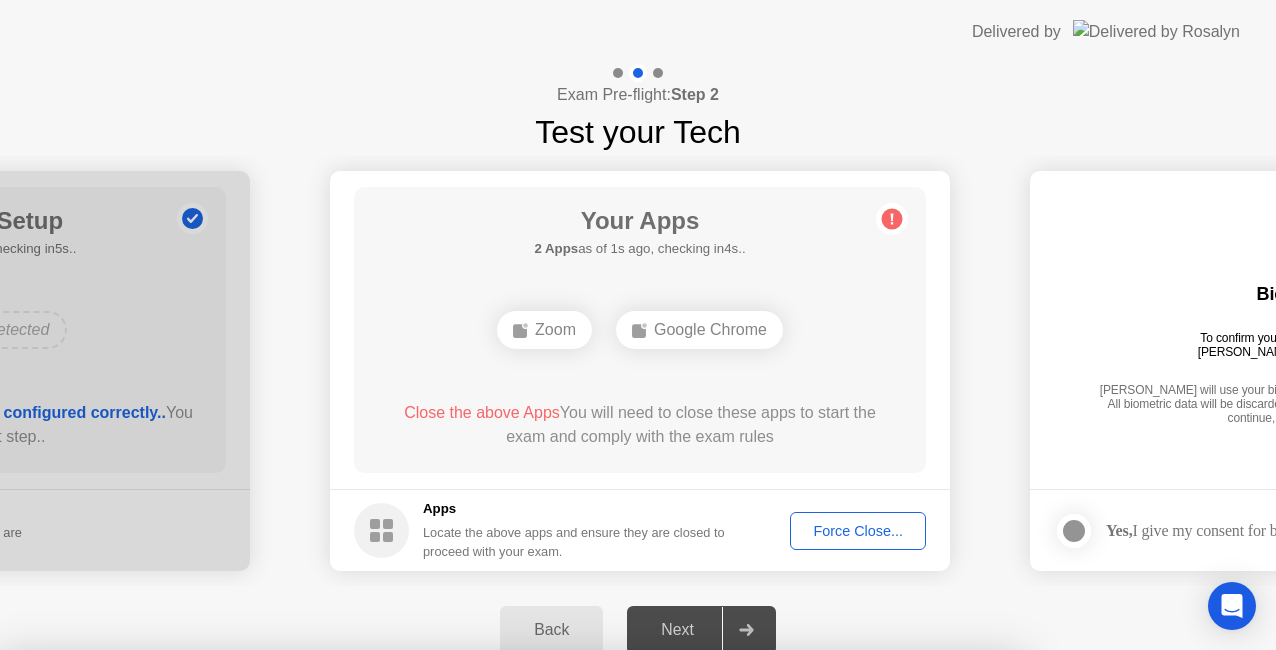 click on "Confirm" at bounding box center [577, 926] 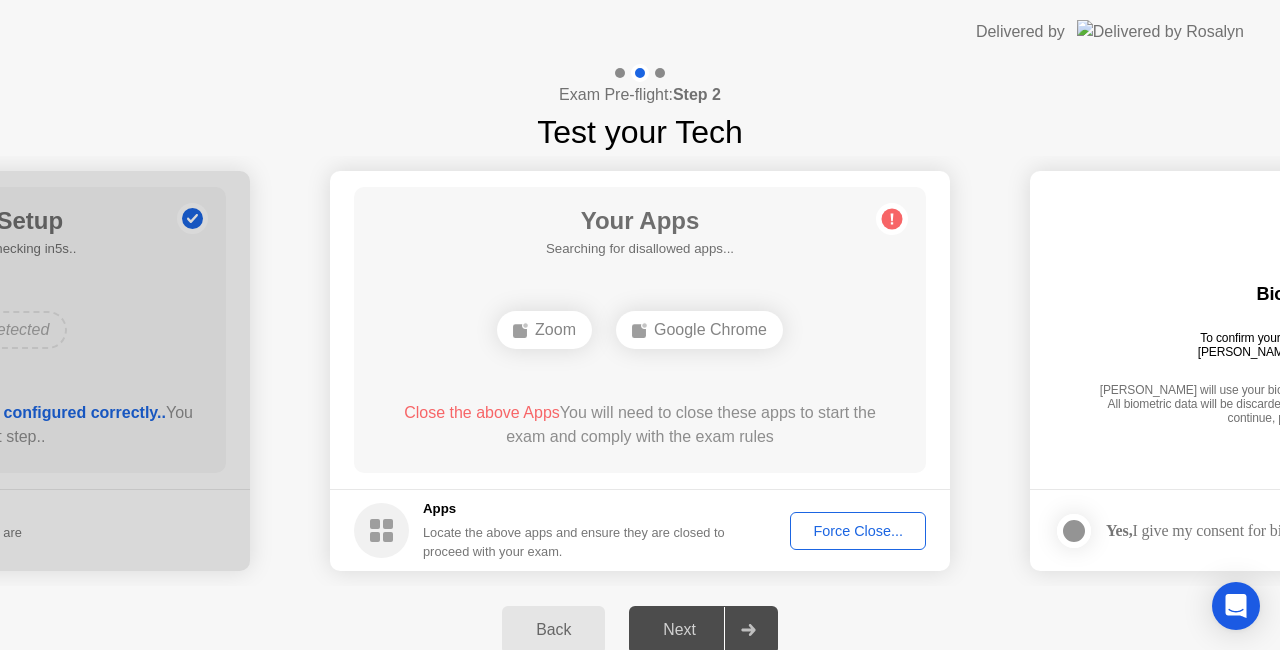 click on "Back Next" 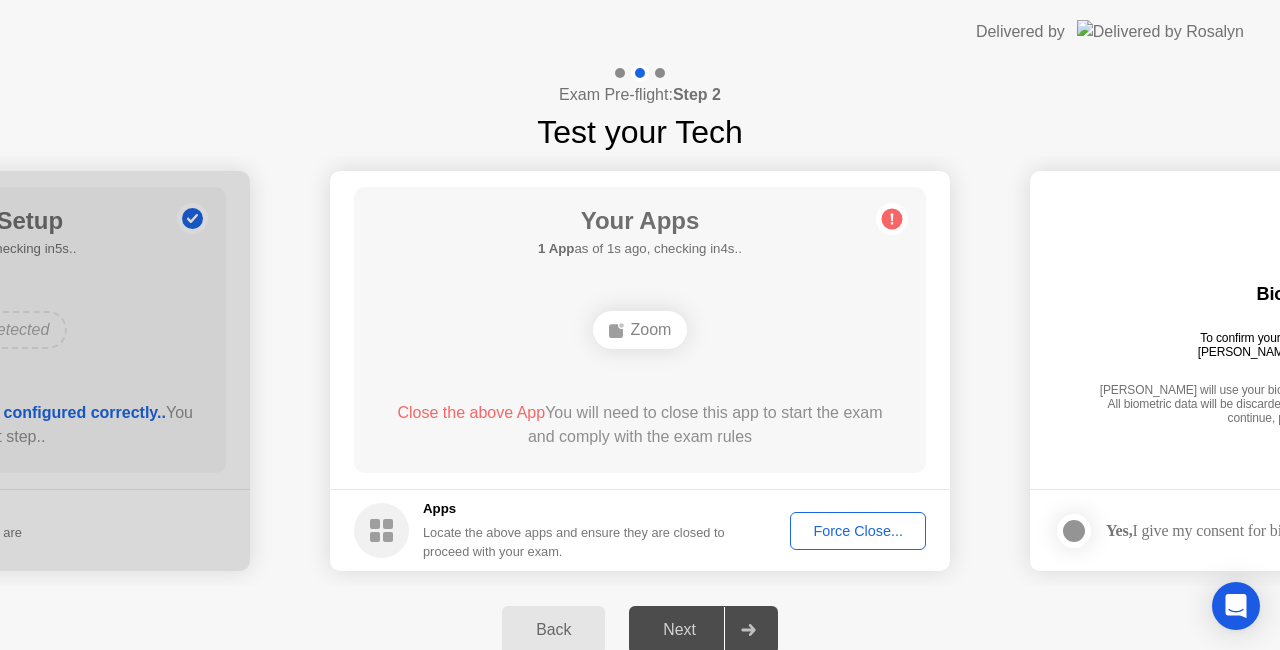 click on "**********" 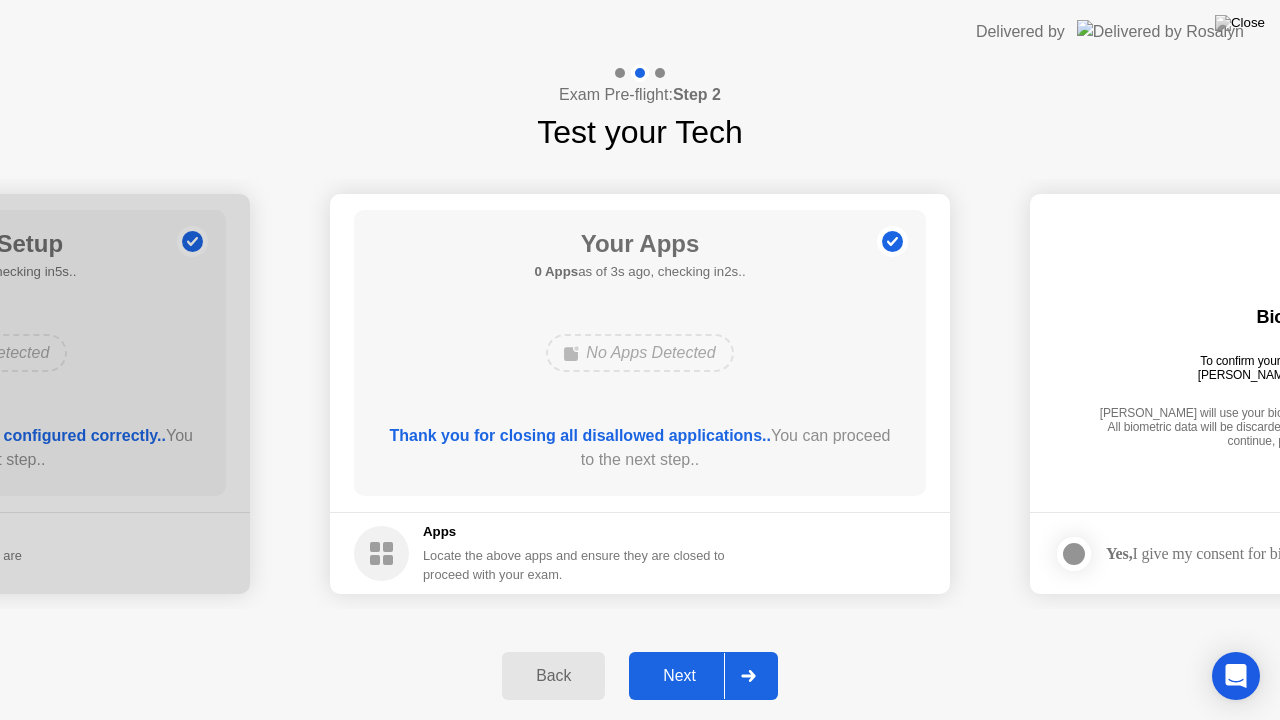 click on "Next" 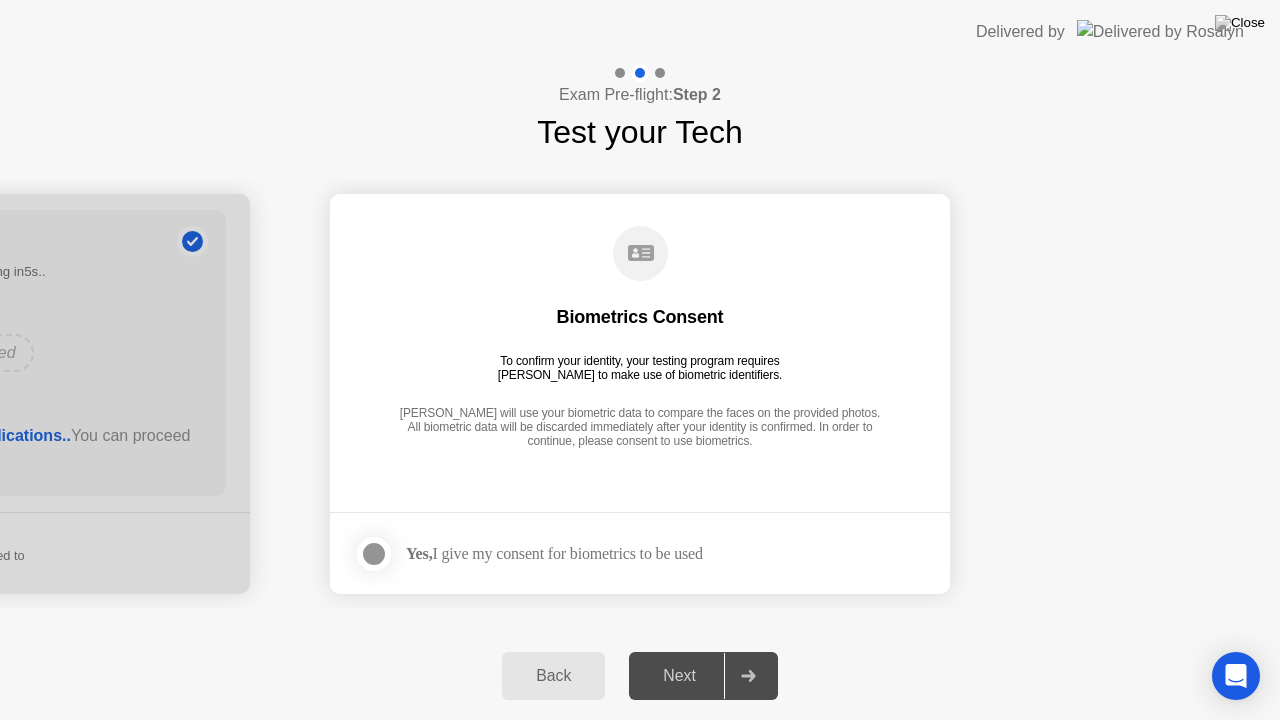 click 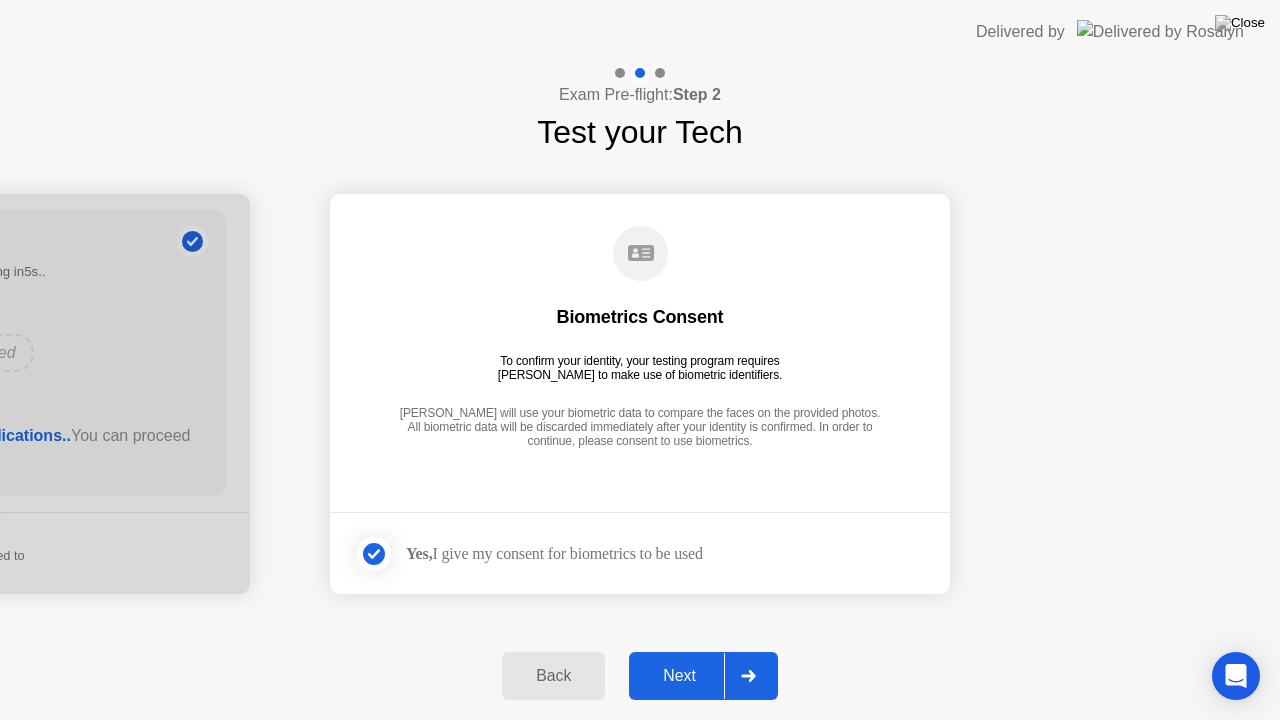 click on "Next" 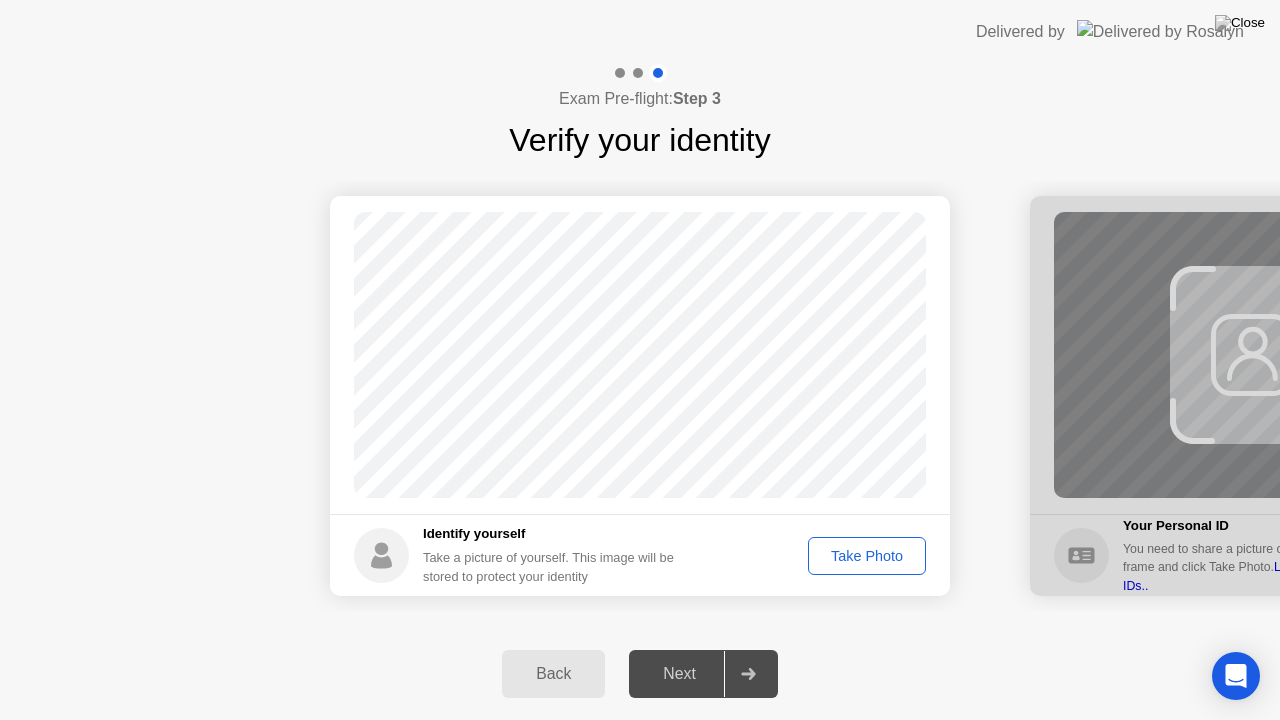 click on "Take Photo" 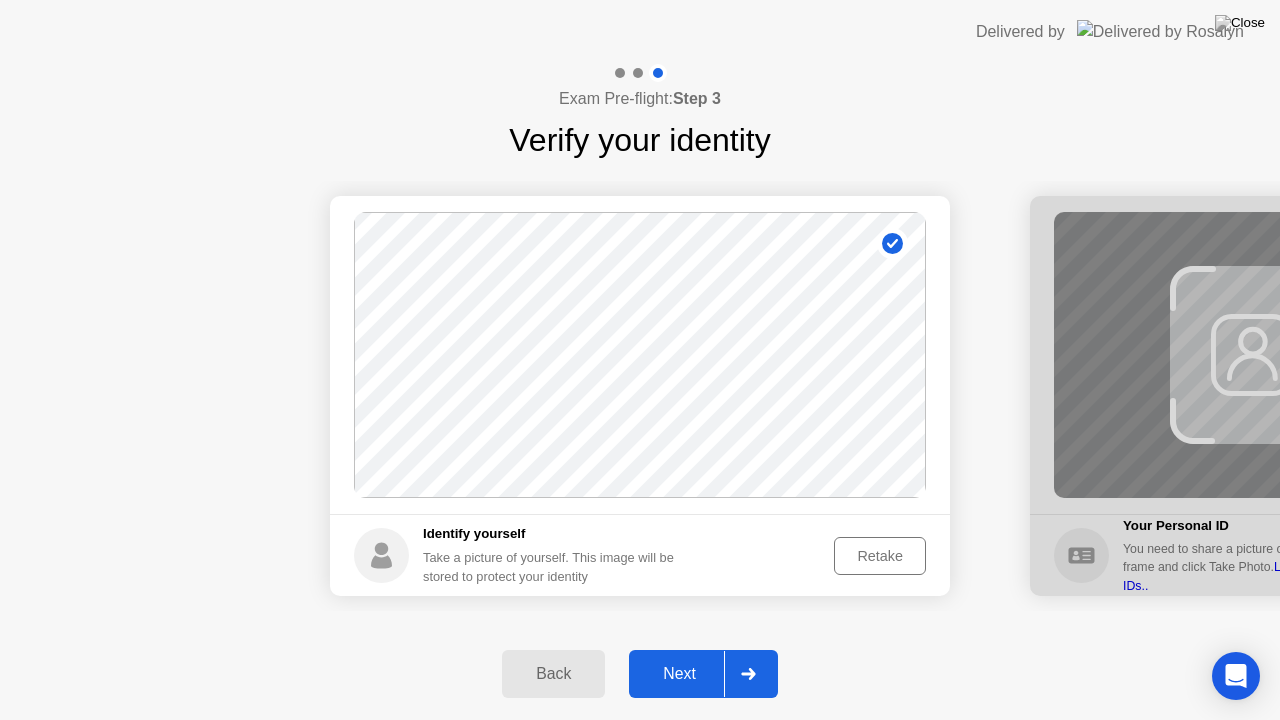 click on "Next" 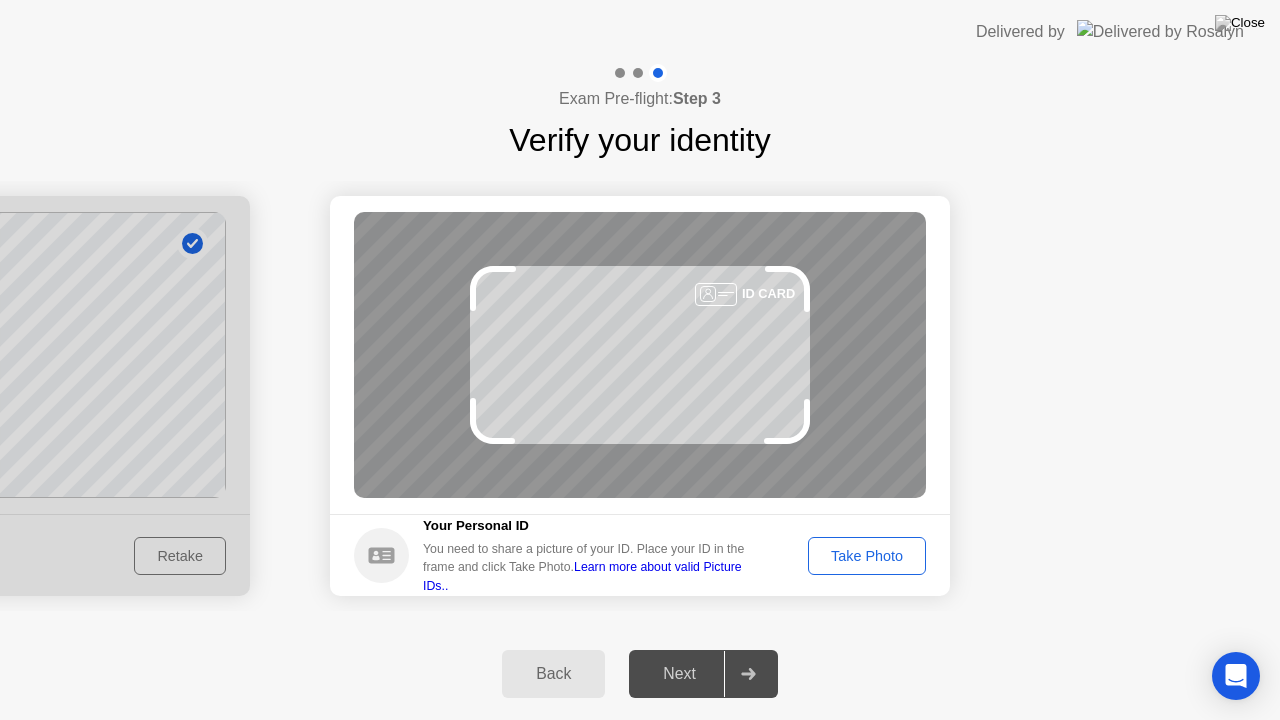 click on "Take Photo" 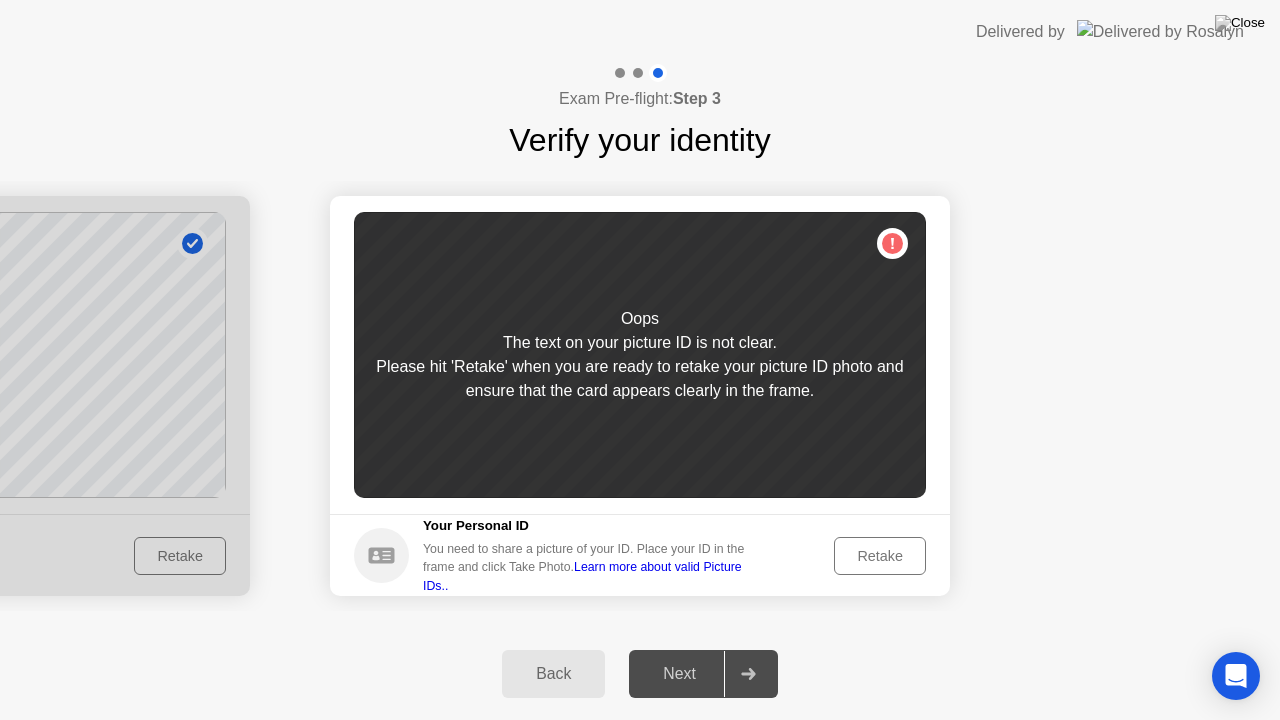 click on "Retake" 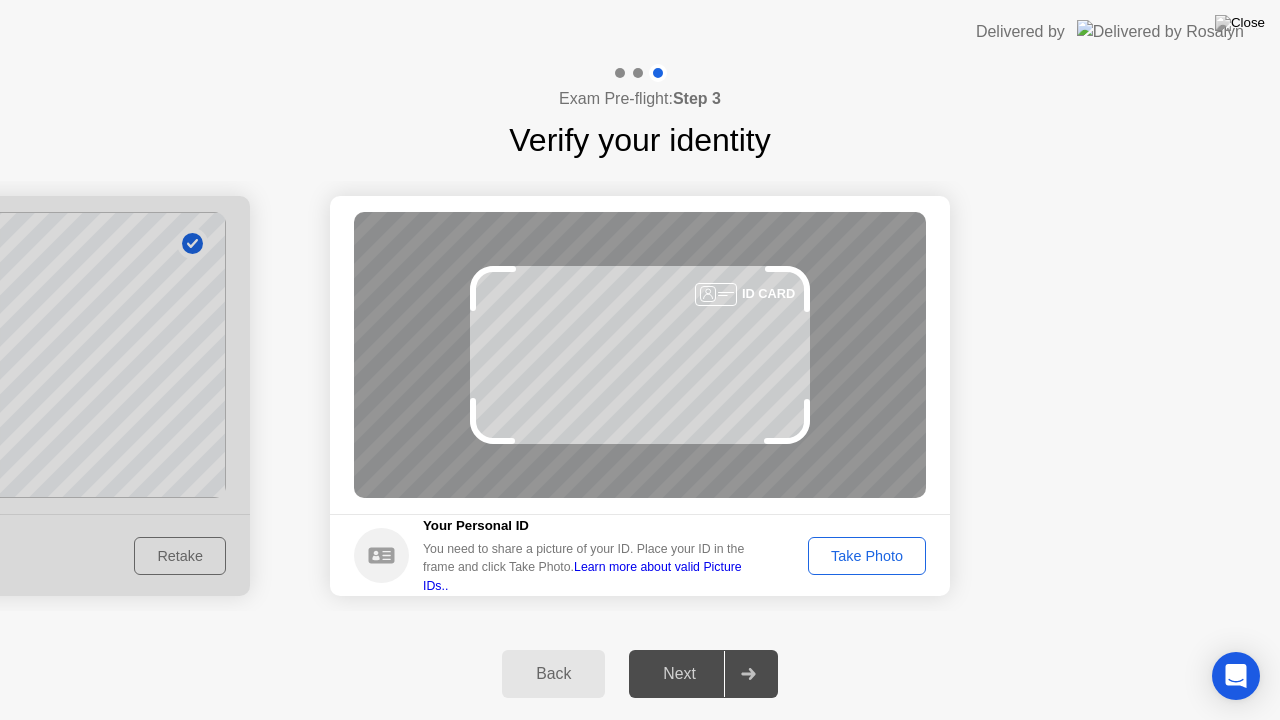 click on "Take Photo" 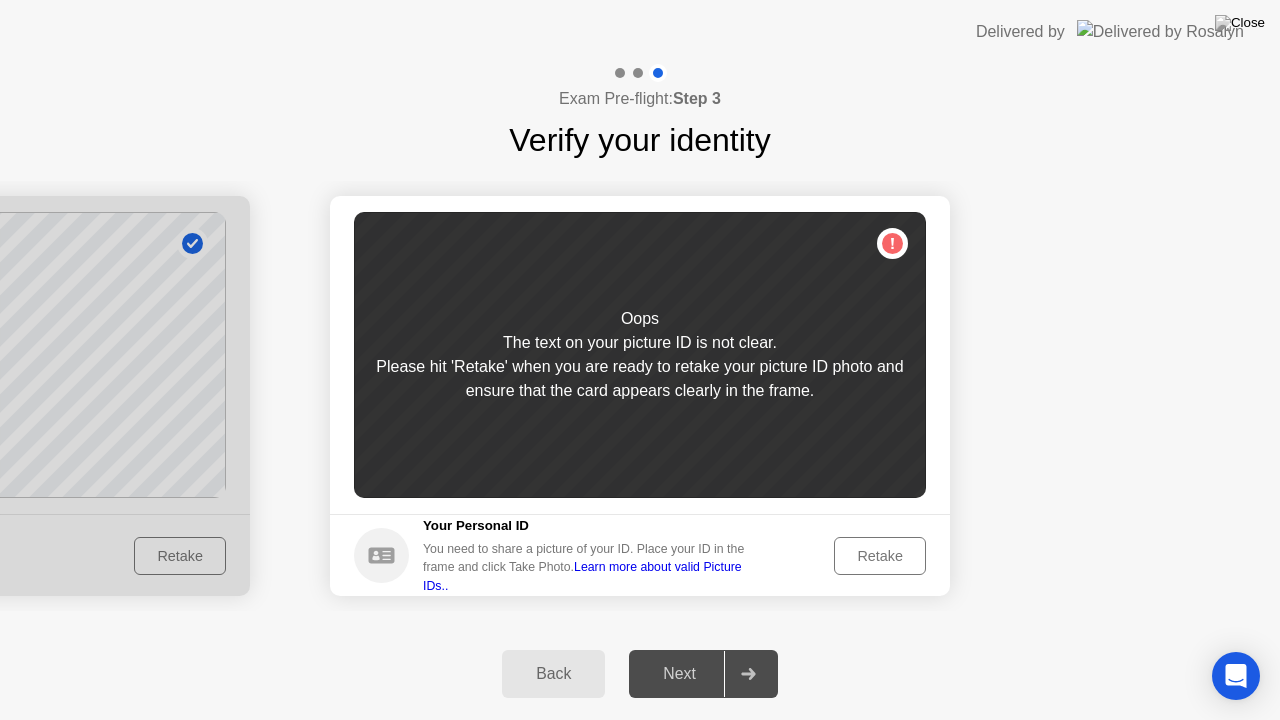 click on "Retake" 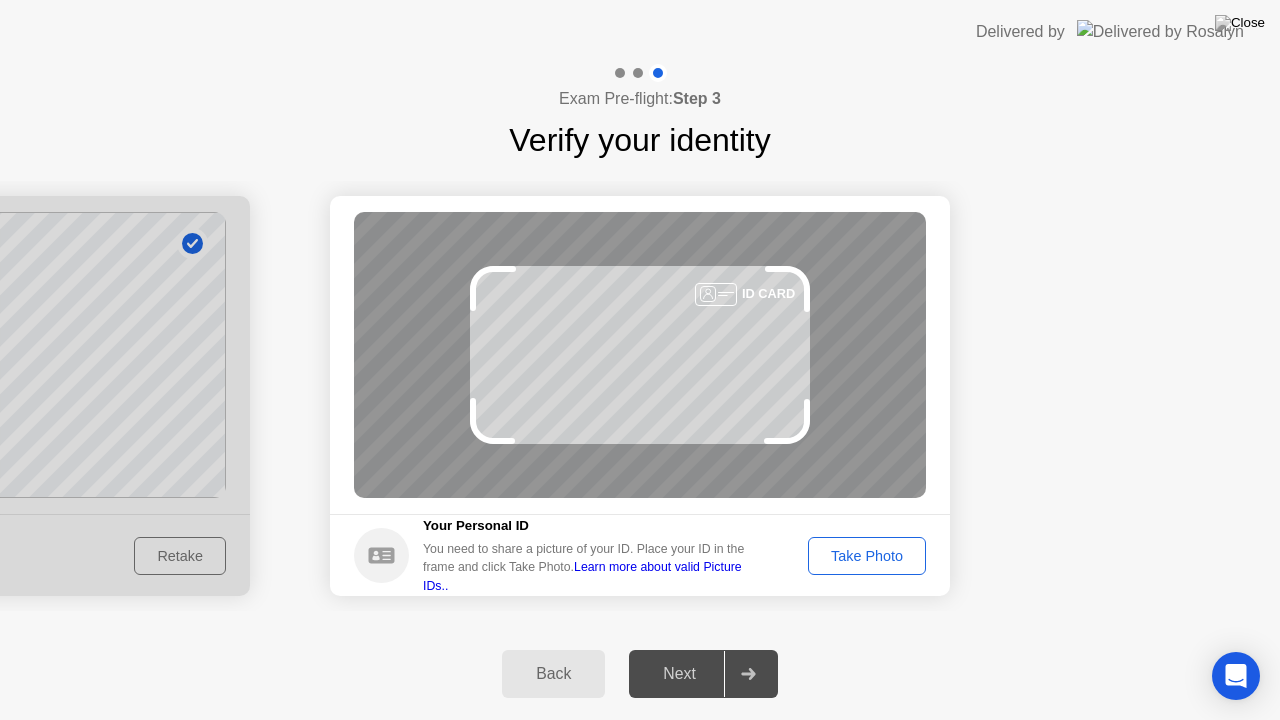 click on "Take Photo" 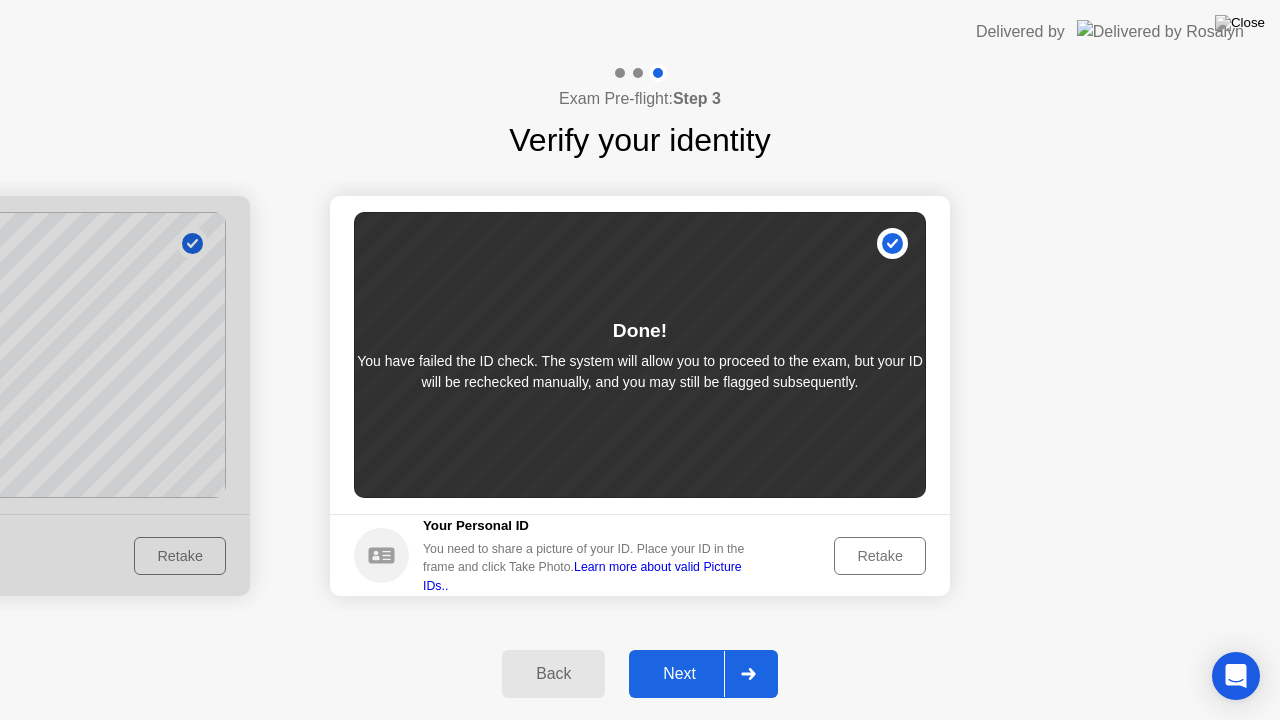 click on "Retake" 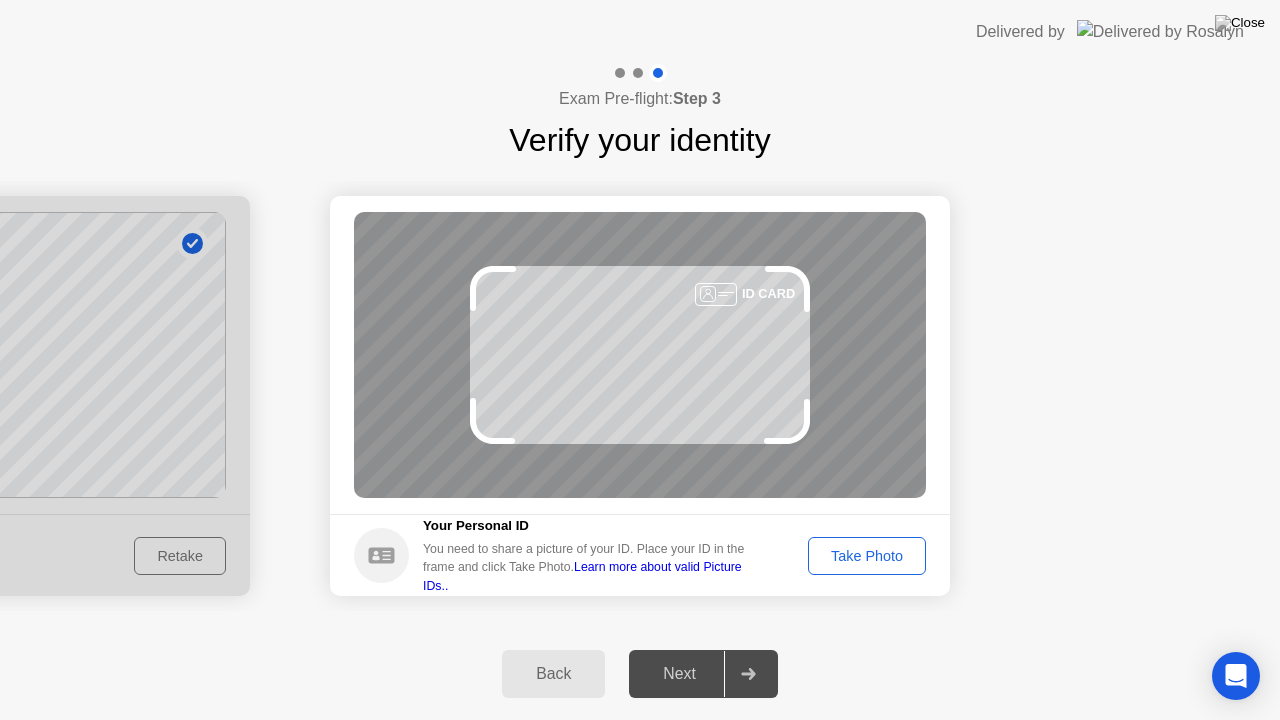 click on "Back" 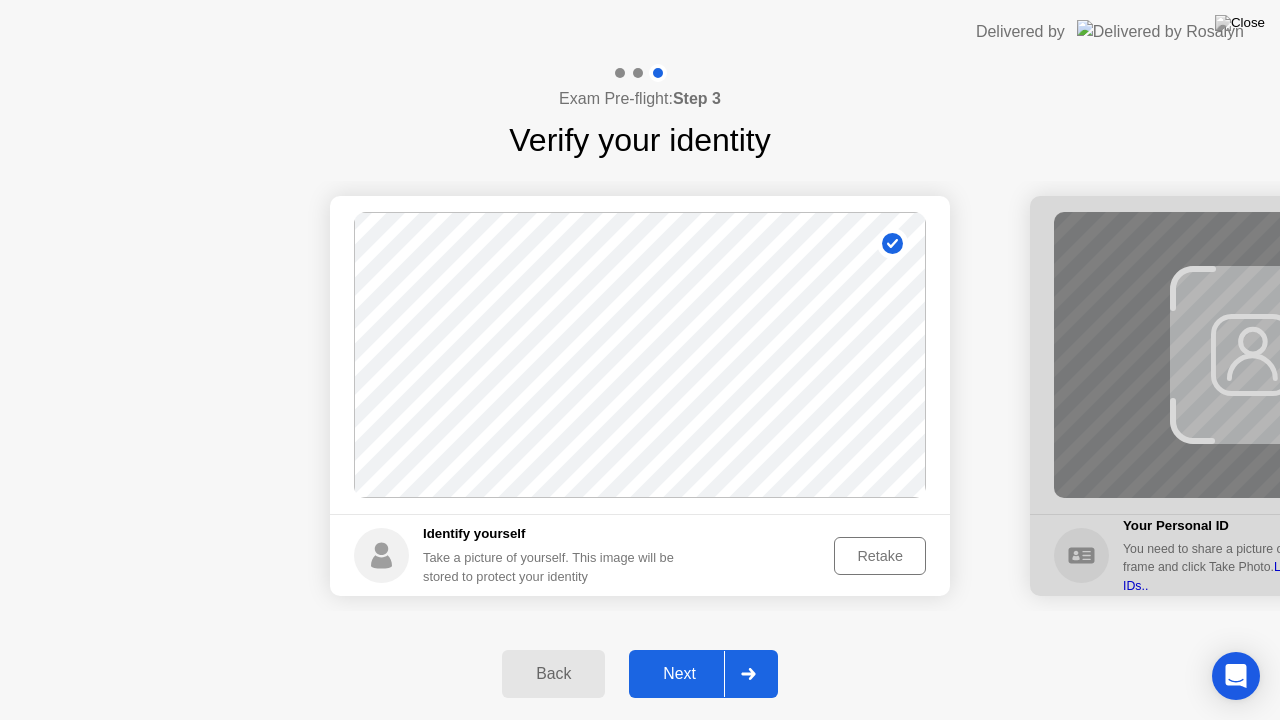 click on "Retake" 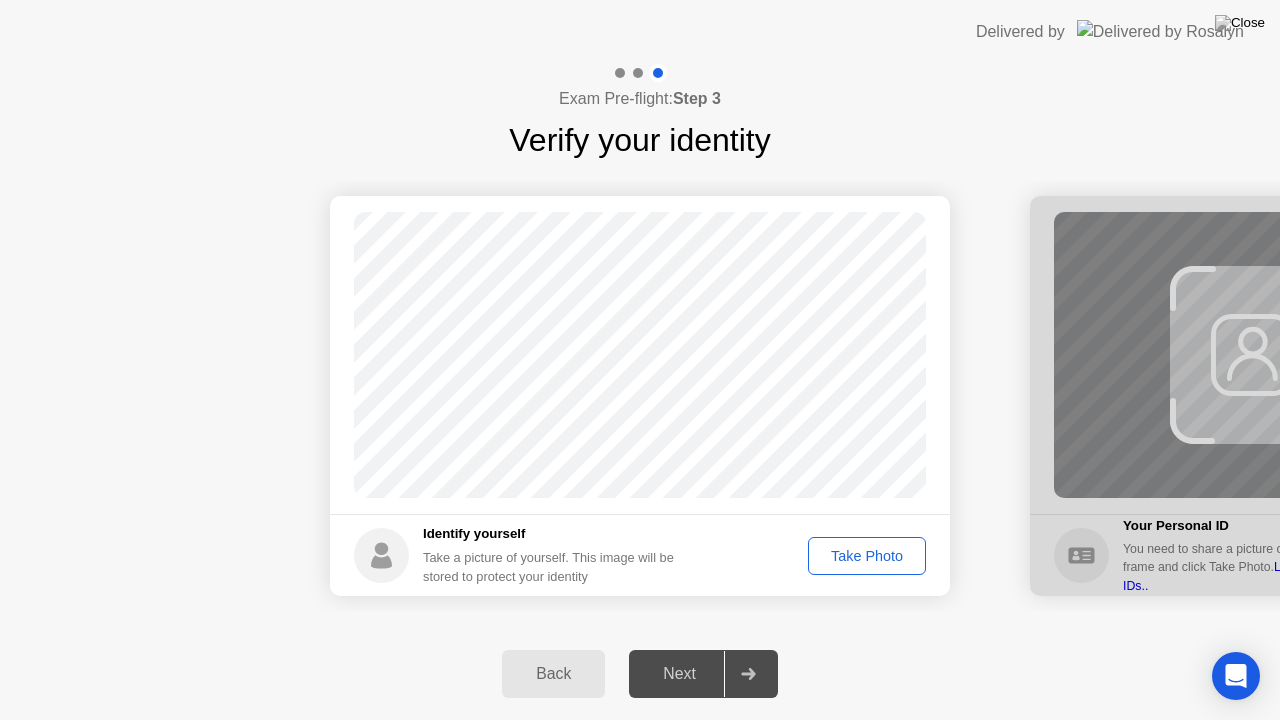 click on "Take Photo" 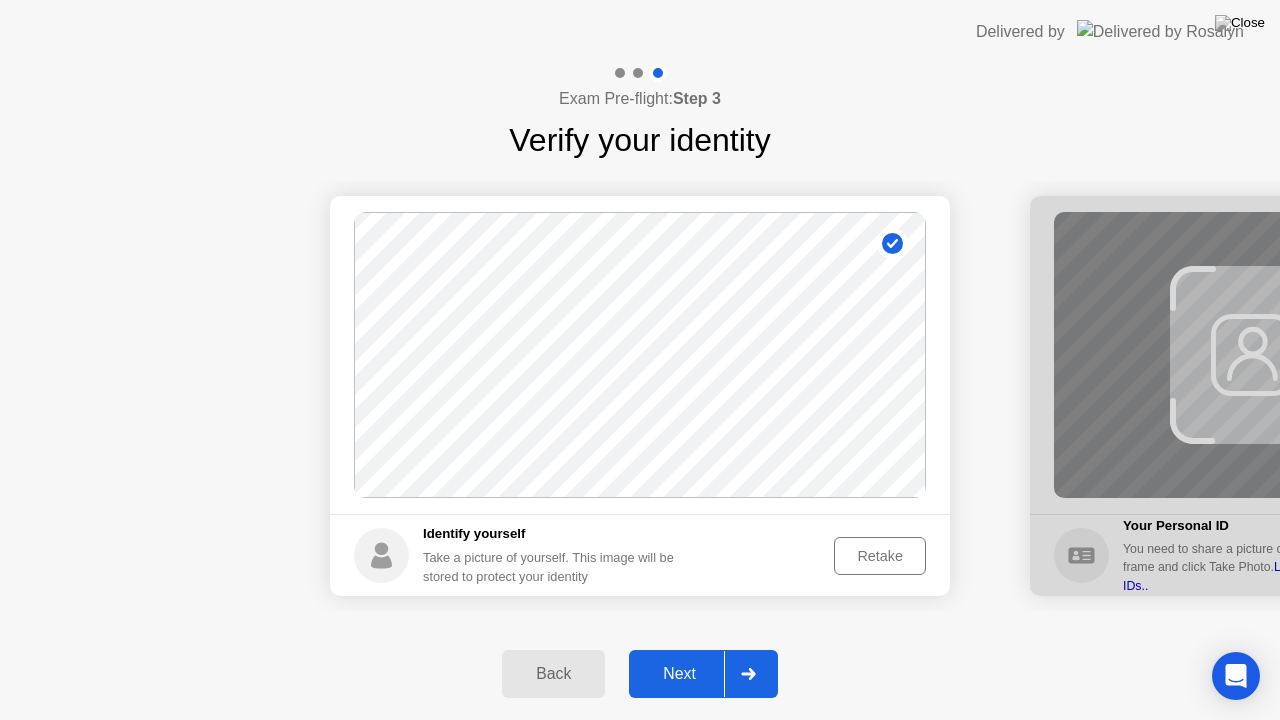 click on "Retake" 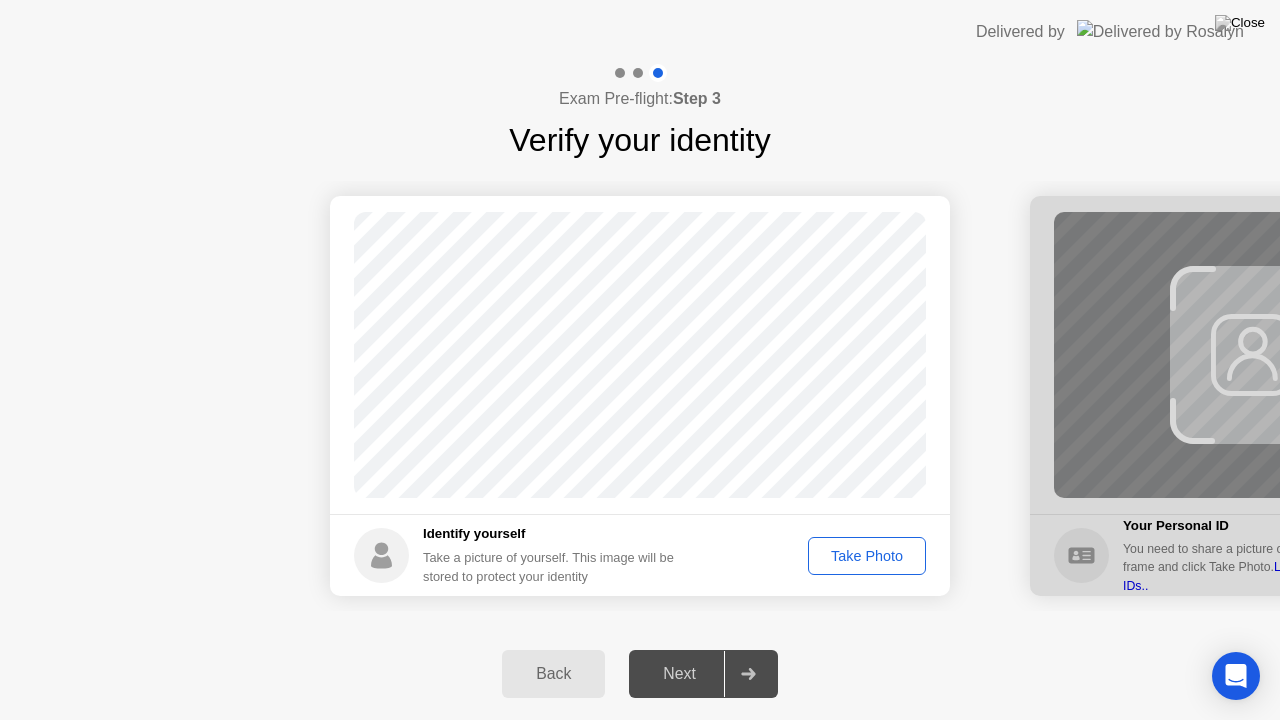 click on "Take Photo" 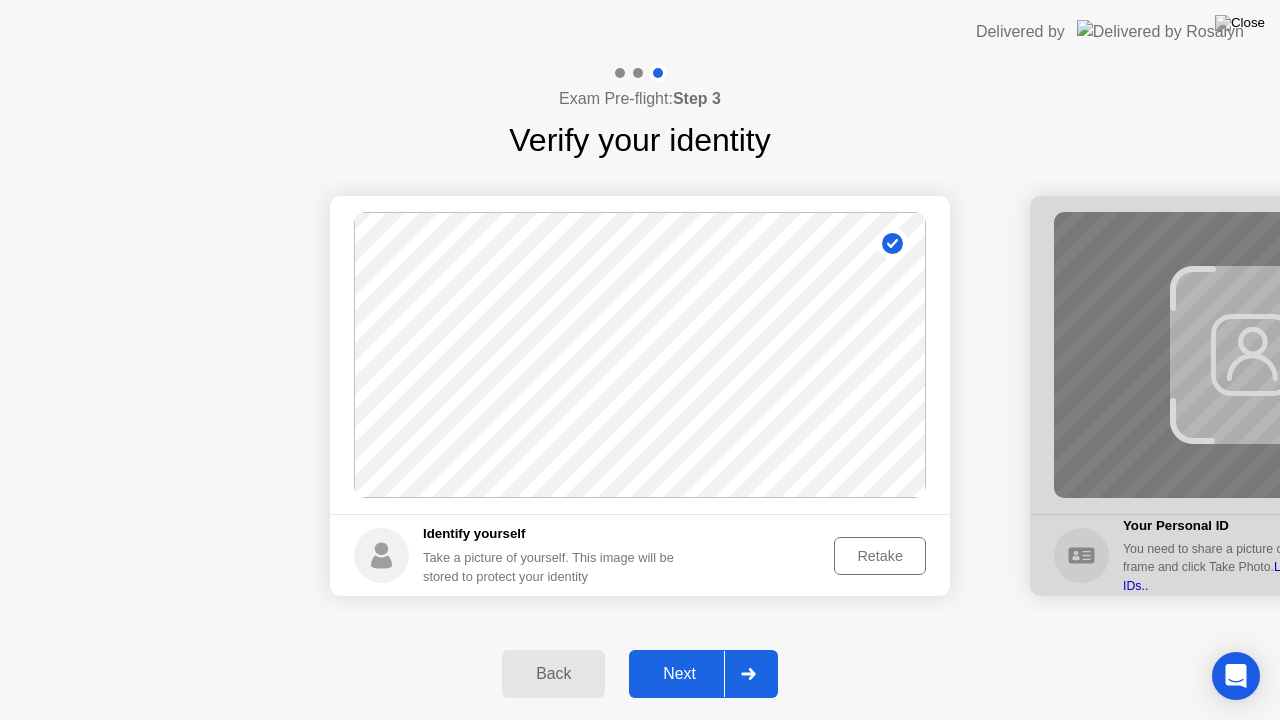 click on "Retake" 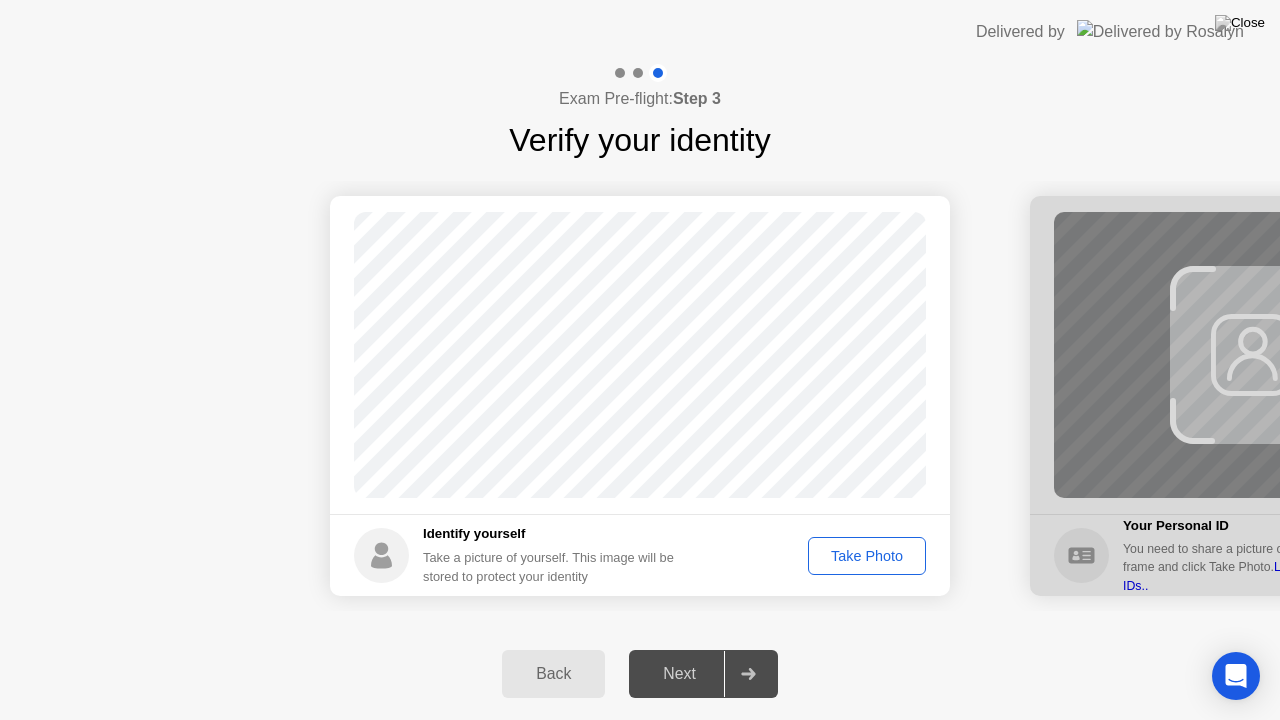 click on "Take Photo" 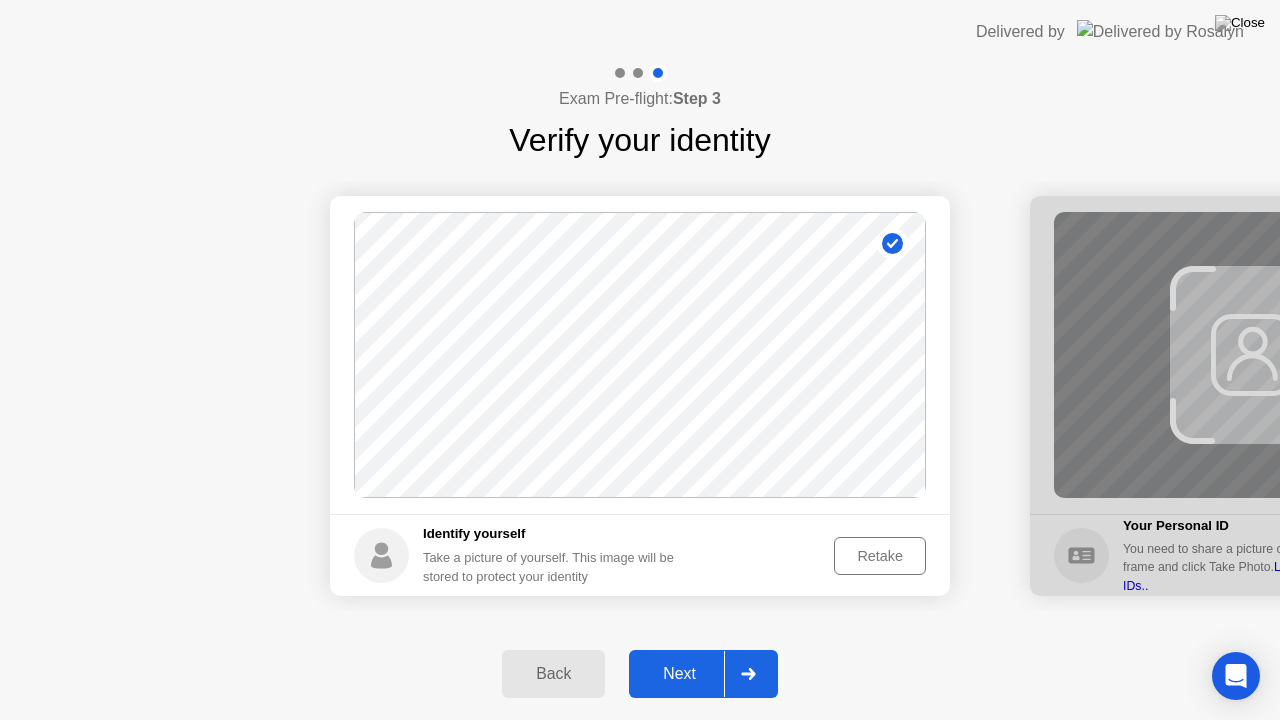 click on "Next" 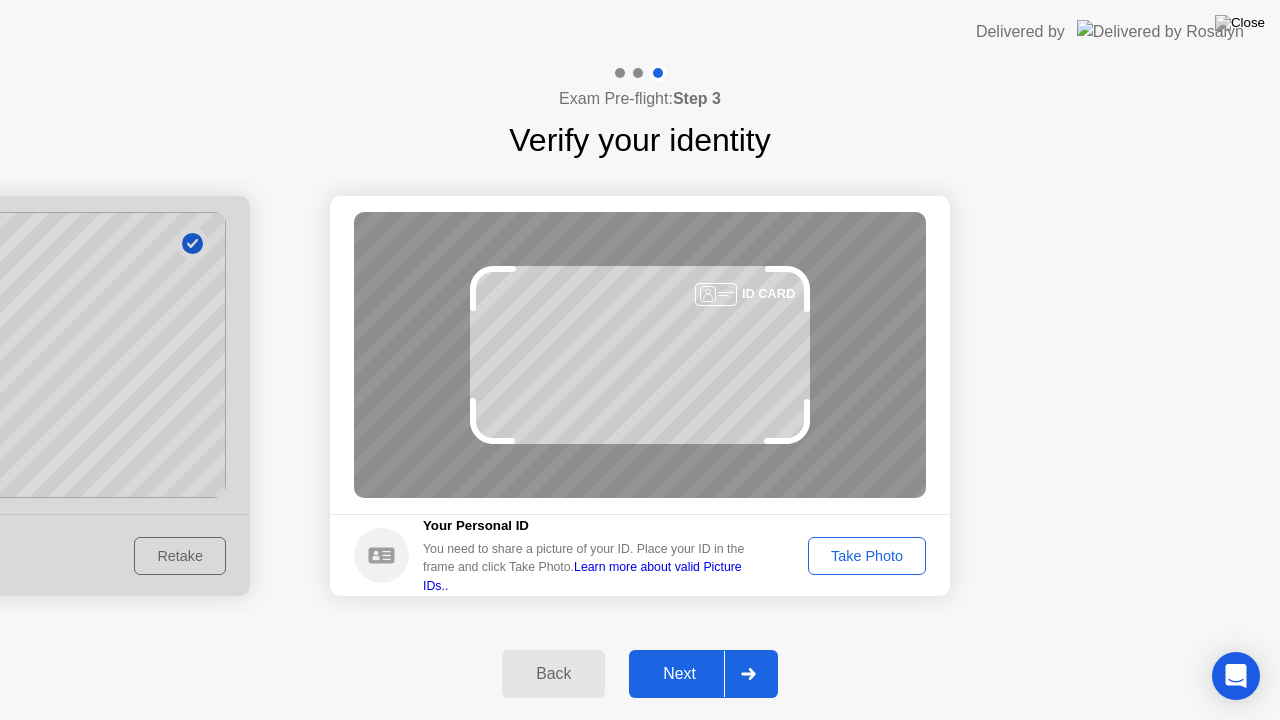 click on "Take Photo" 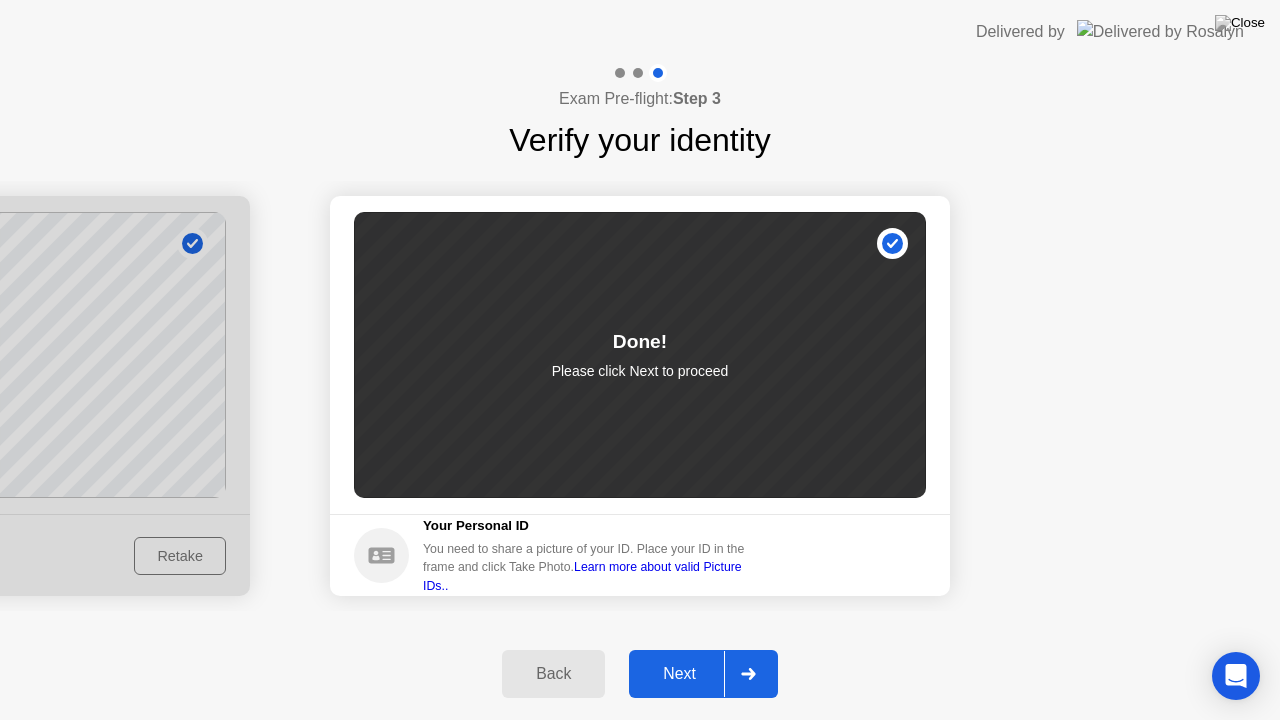 click on "Next" 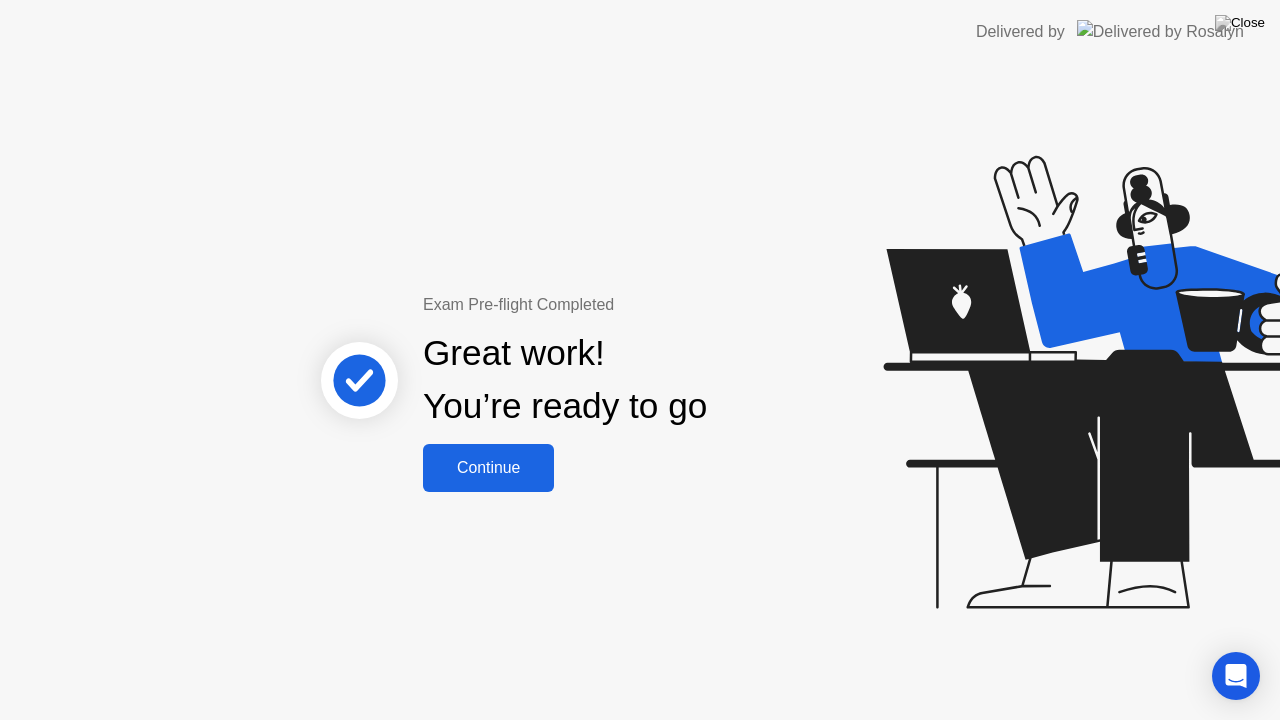 click on "Continue" 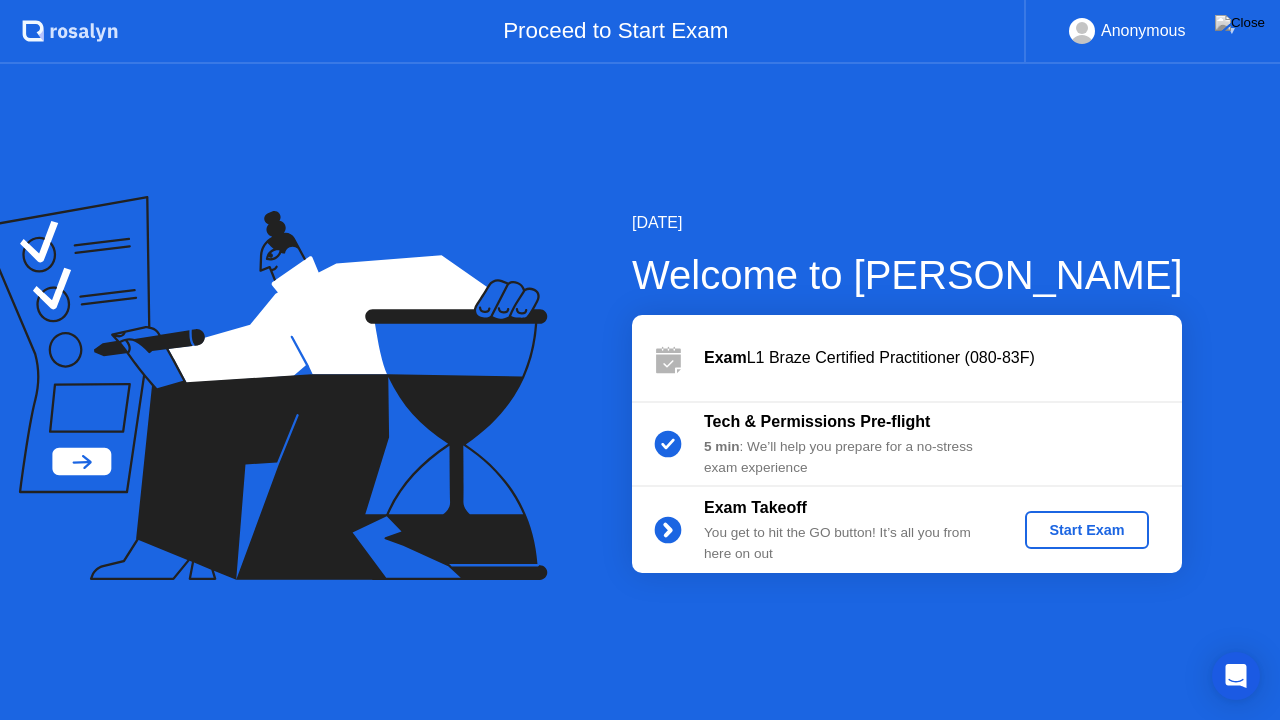 click on "Start Exam" 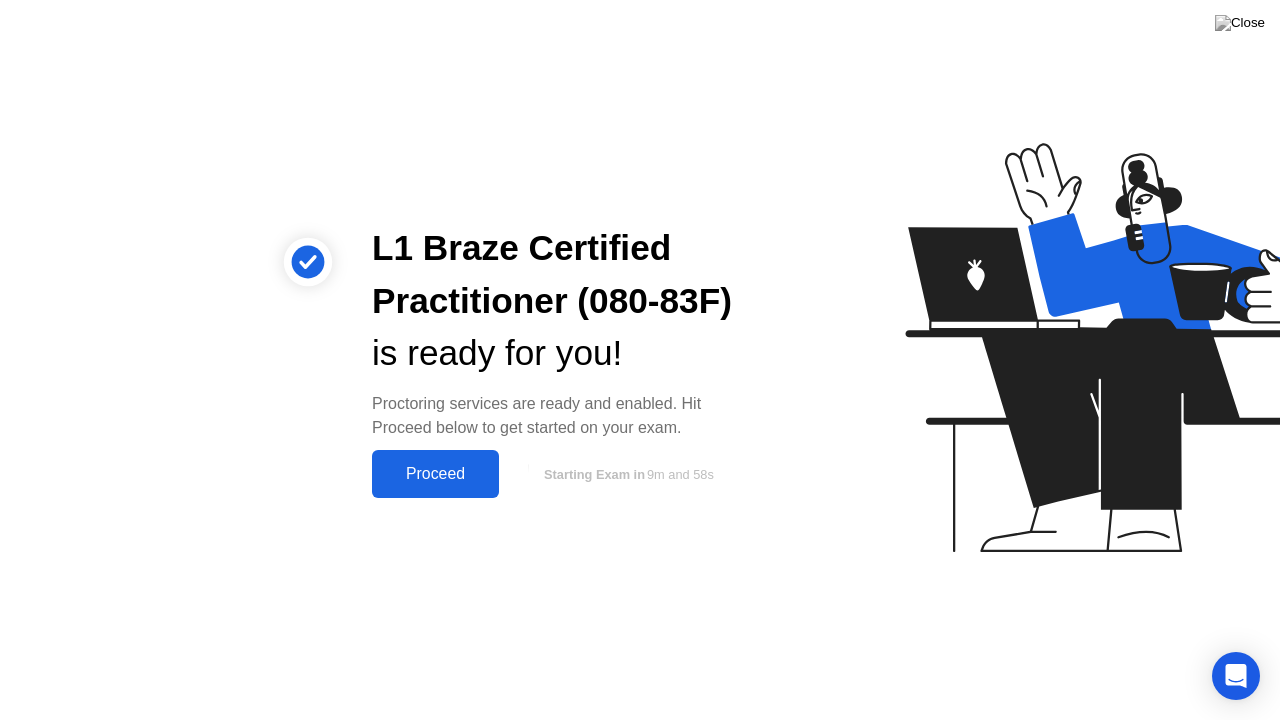 click on "Proceed" 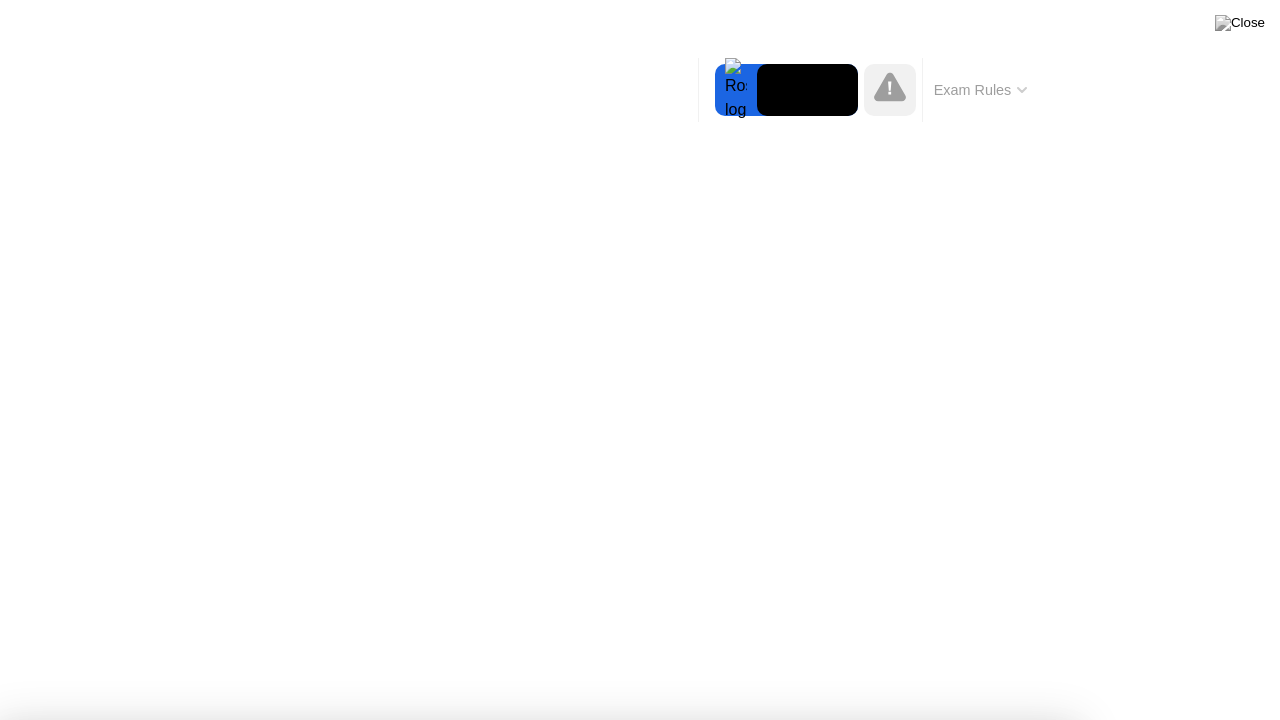 click on "Got it!" at bounding box center [647, 1249] 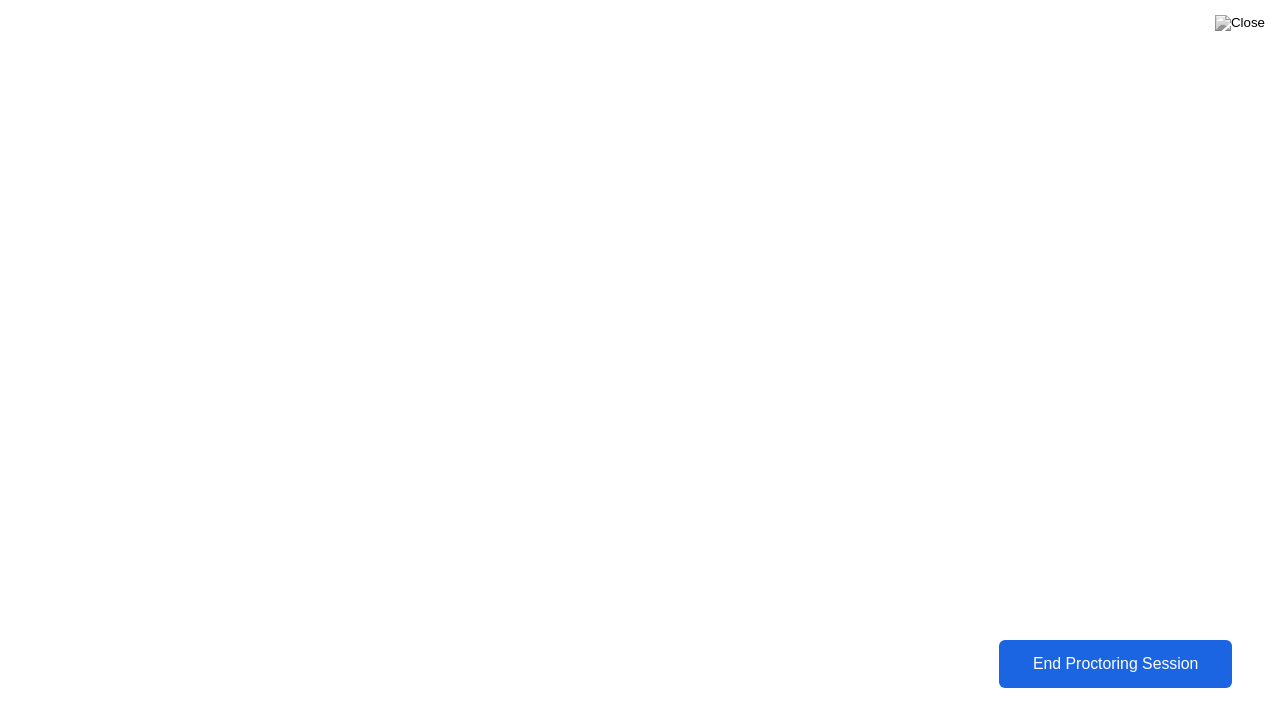 click on "End Proctoring Session" 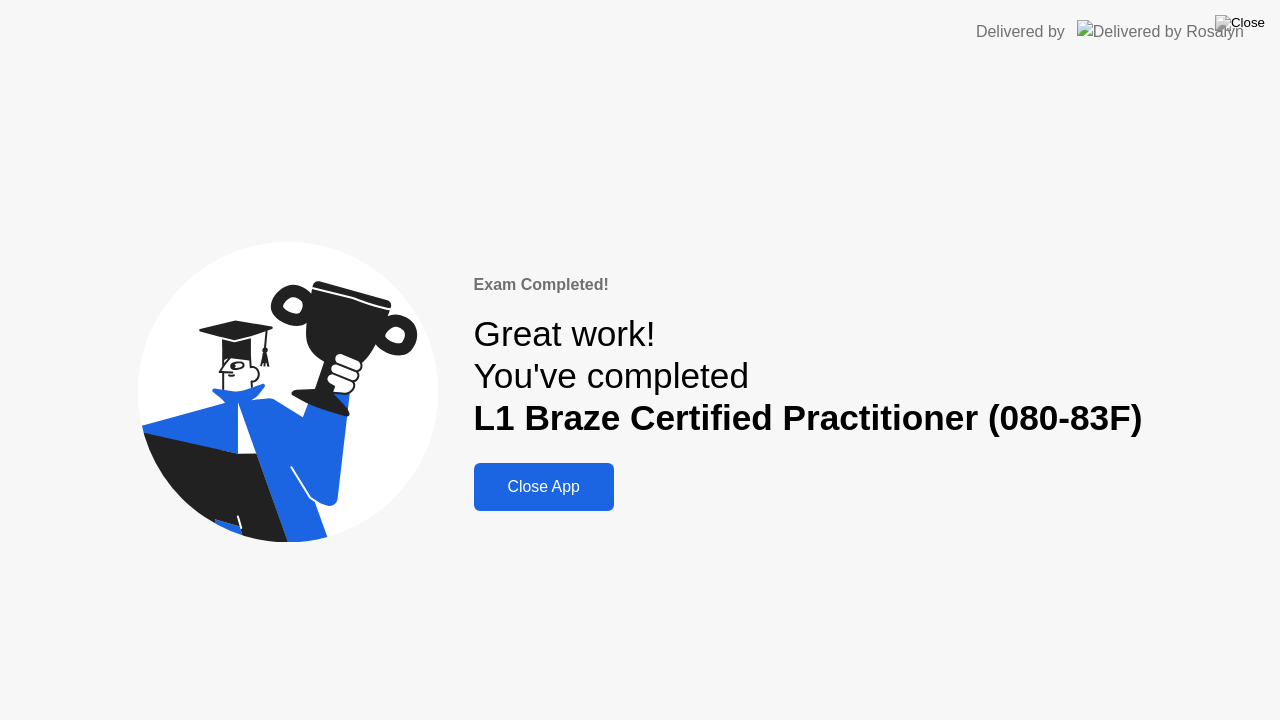 click on "Close App" 